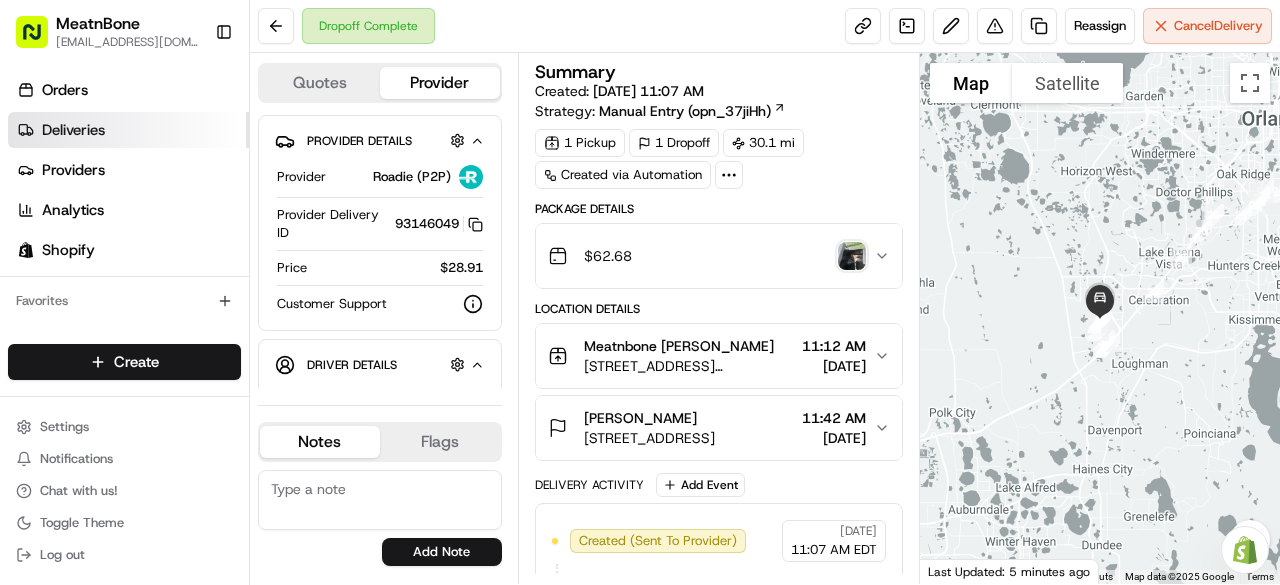 scroll, scrollTop: 0, scrollLeft: 0, axis: both 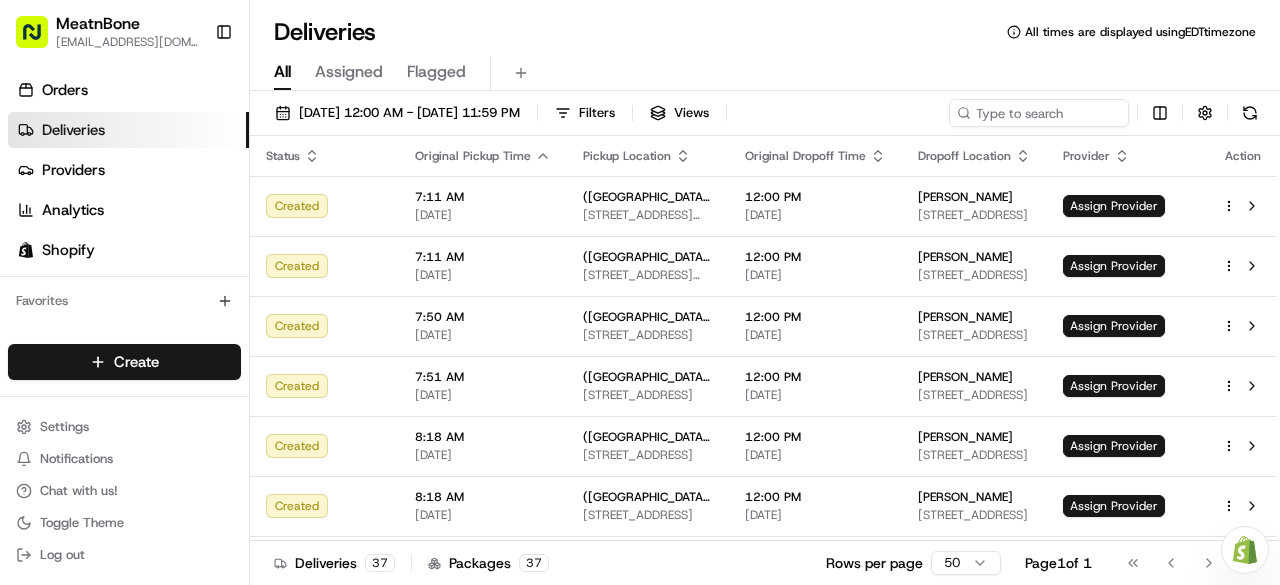 click on "Deliveries" at bounding box center [128, 130] 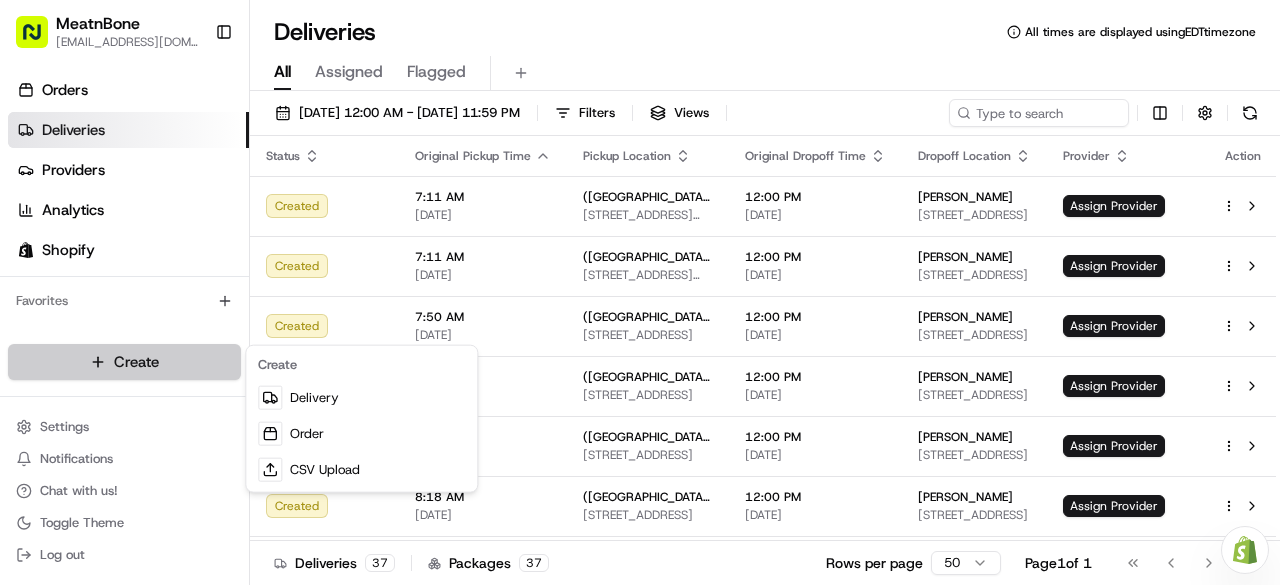 click on "MeatnBone [EMAIL_ADDRESS][DOMAIN_NAME] Toggle Sidebar Orders Deliveries Providers Analytics Shopify Favorites Main Menu Members & Organization Organization Users Roles Preferences Customization Tracking Orchestration Automations Locations Pickup Locations Dropoff Locations Billing Billing Refund Requests Integrations Notification Triggers Webhooks API Keys Request Logs Create Settings Notifications Chat with us! Toggle Theme Log out Need help with your Shopify Onboarding? Reach out to Support by clicking this button! Deliveries All times are displayed using  EDT  timezone All Assigned Flagged [DATE] 12:00 AM - [DATE] 11:59 PM Filters Views Status Original Pickup Time Pickup Location Original Dropoff Time Dropoff Location Provider Action Created 7:11 AM [DATE] ([GEOGRAPHIC_DATA]) [STREET_ADDRESS][PERSON_NAME][PERSON_NAME] 12:00 PM [DATE] [PERSON_NAME] [STREET_ADDRESS] Assign Provider Created 7:11 AM [DATE] ([GEOGRAPHIC_DATA]) [STREET_ADDRESS][PERSON_NAME]" at bounding box center (640, 292) 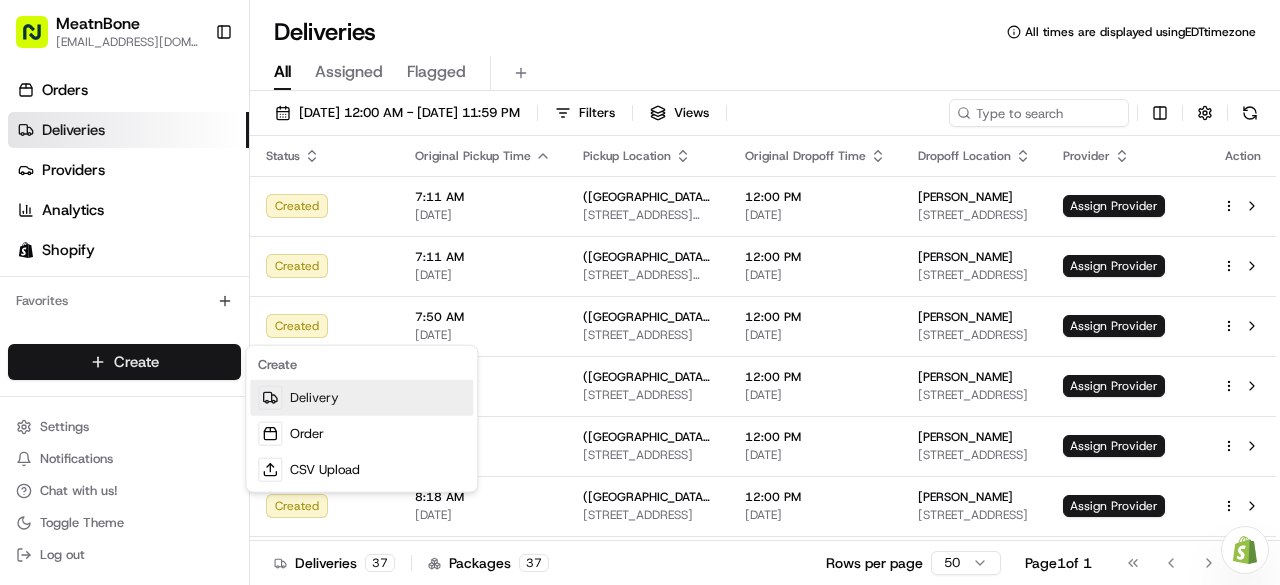 click on "Delivery" at bounding box center [361, 398] 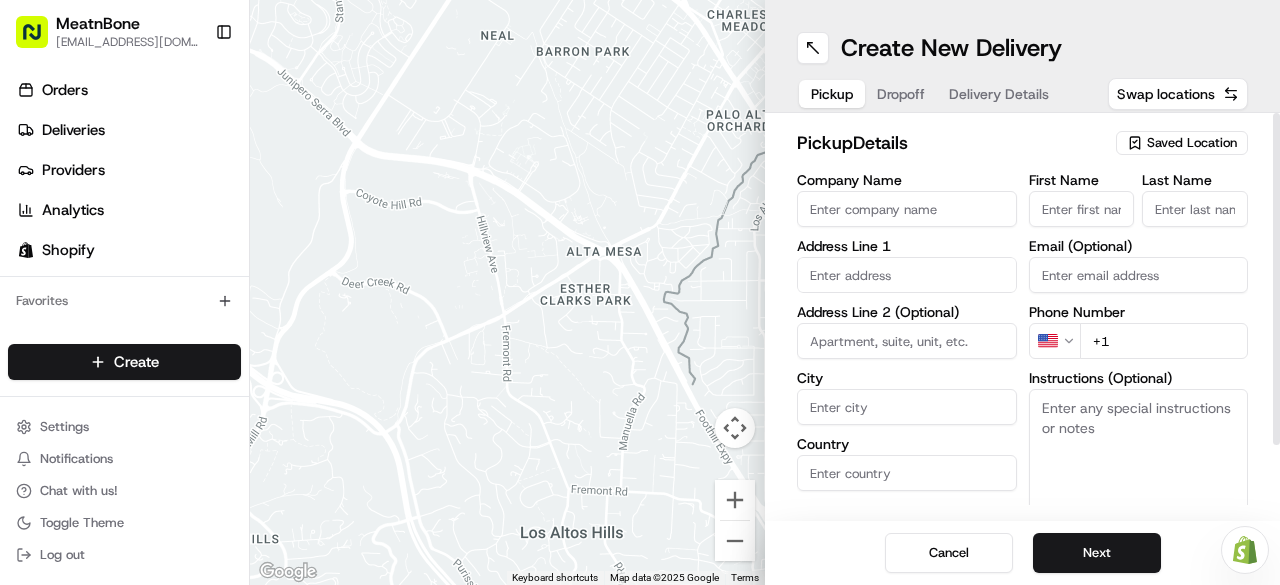 click on "Company Name" at bounding box center [907, 209] 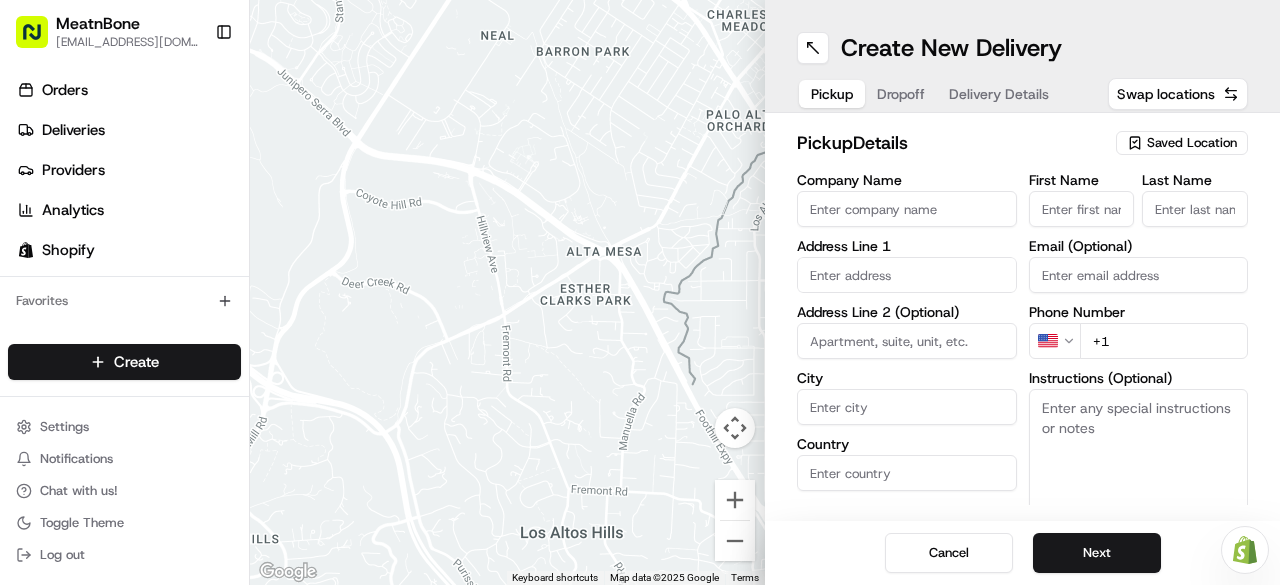 type on "Meatnbone" 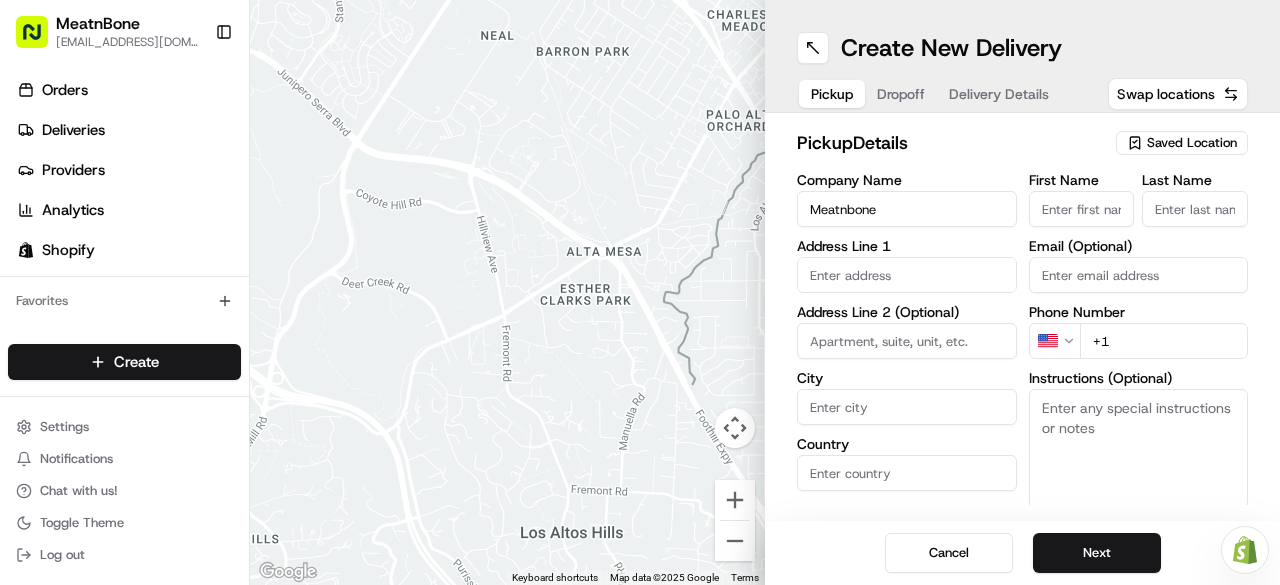 type on "[STREET_ADDRESS][PERSON_NAME]" 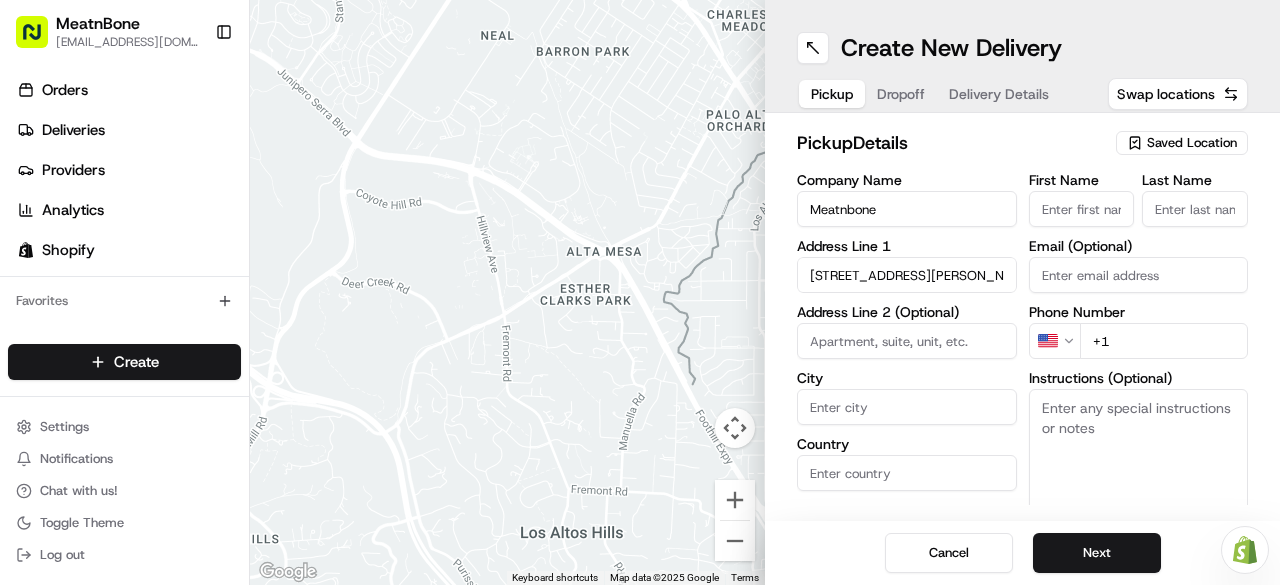 type on "Orlando" 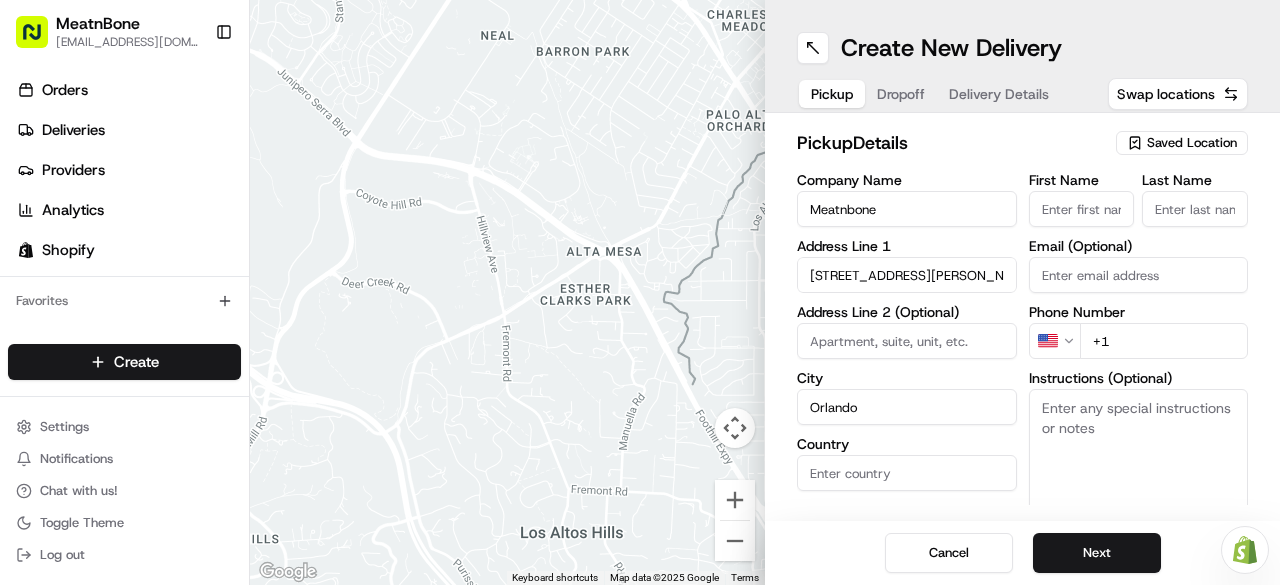 type on "[GEOGRAPHIC_DATA]" 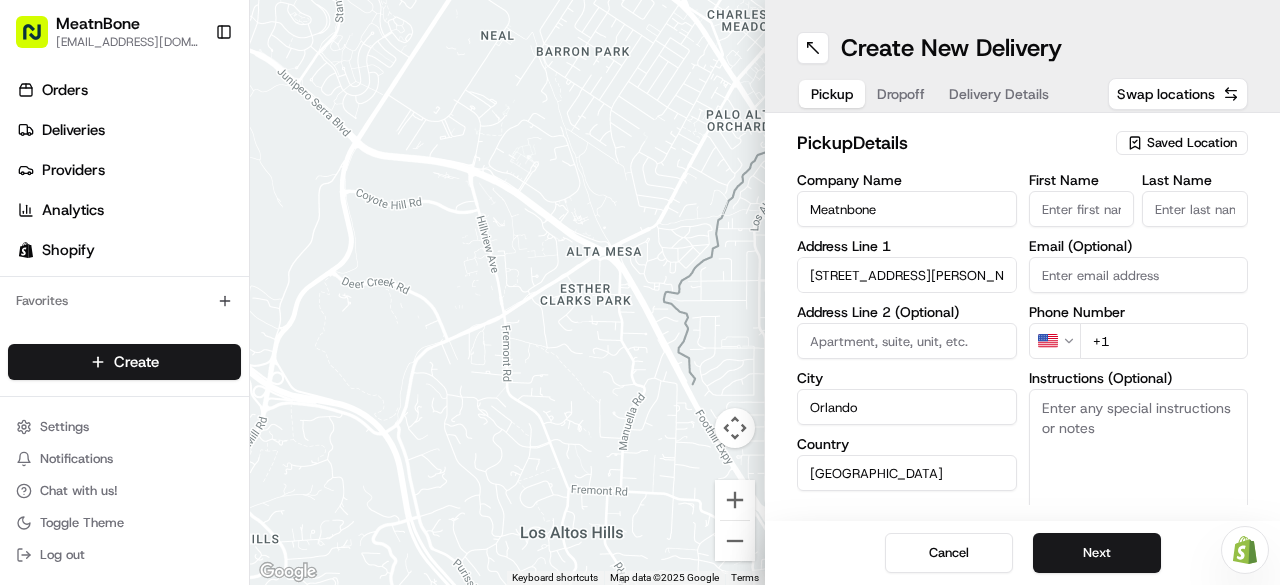 type on "FL" 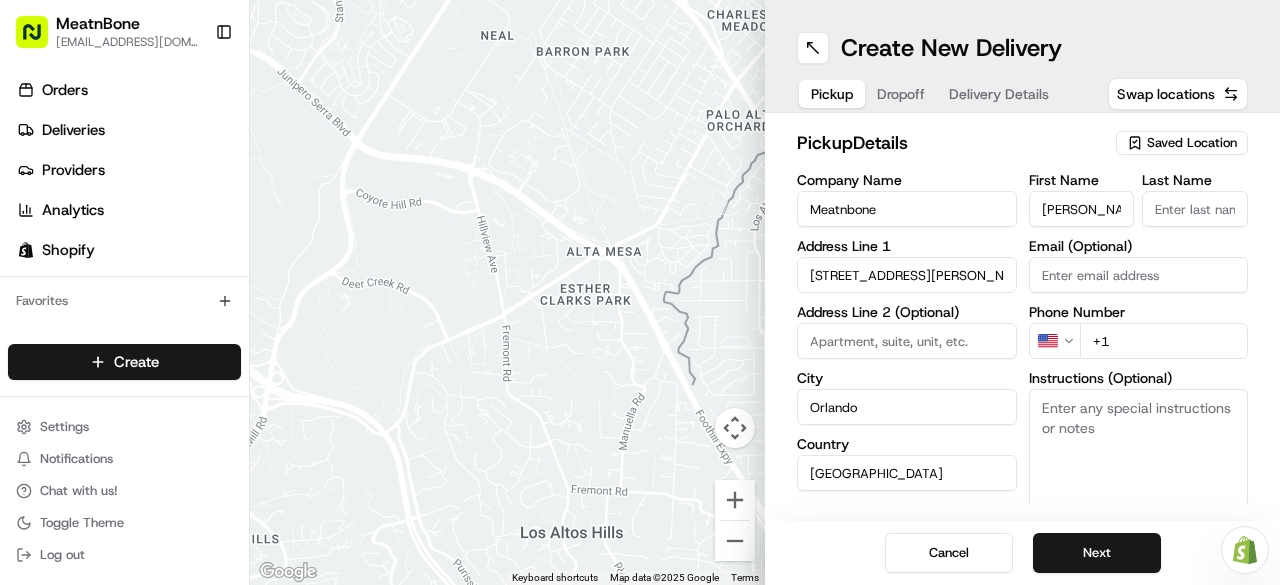 type on "Unamuno" 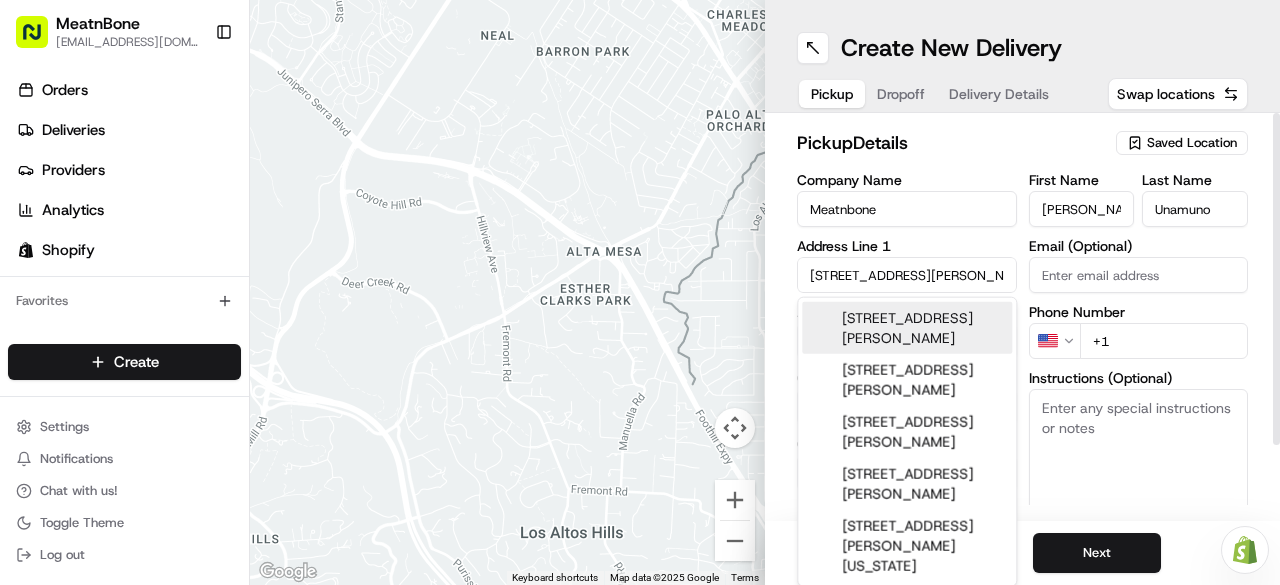 click on "+1" at bounding box center (1164, 341) 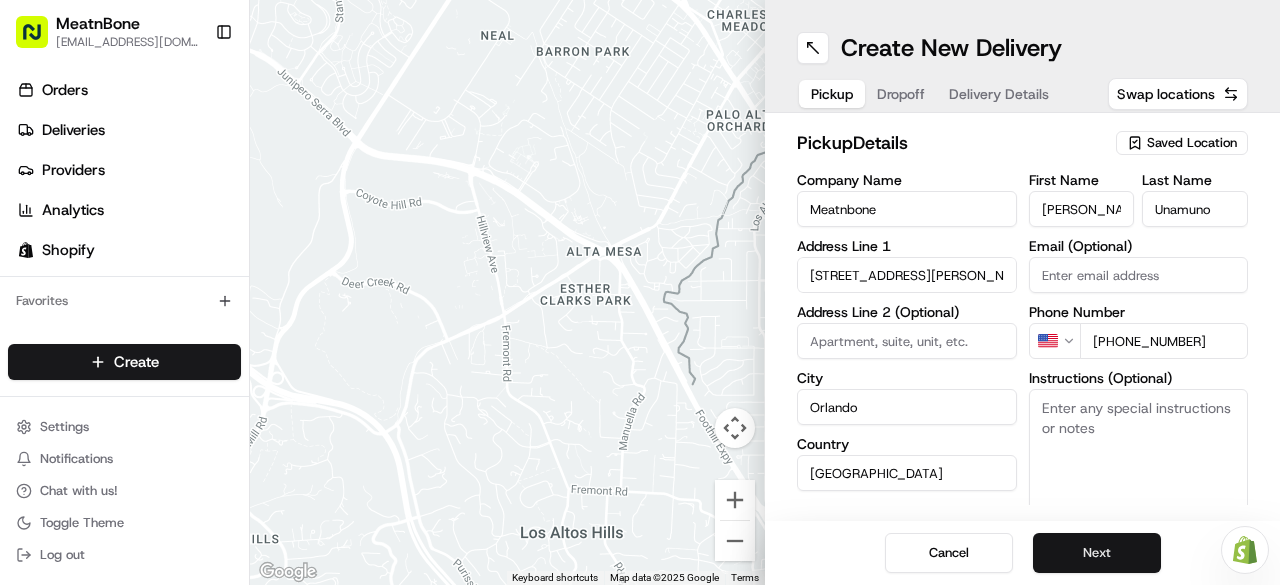type on "[PHONE_NUMBER]" 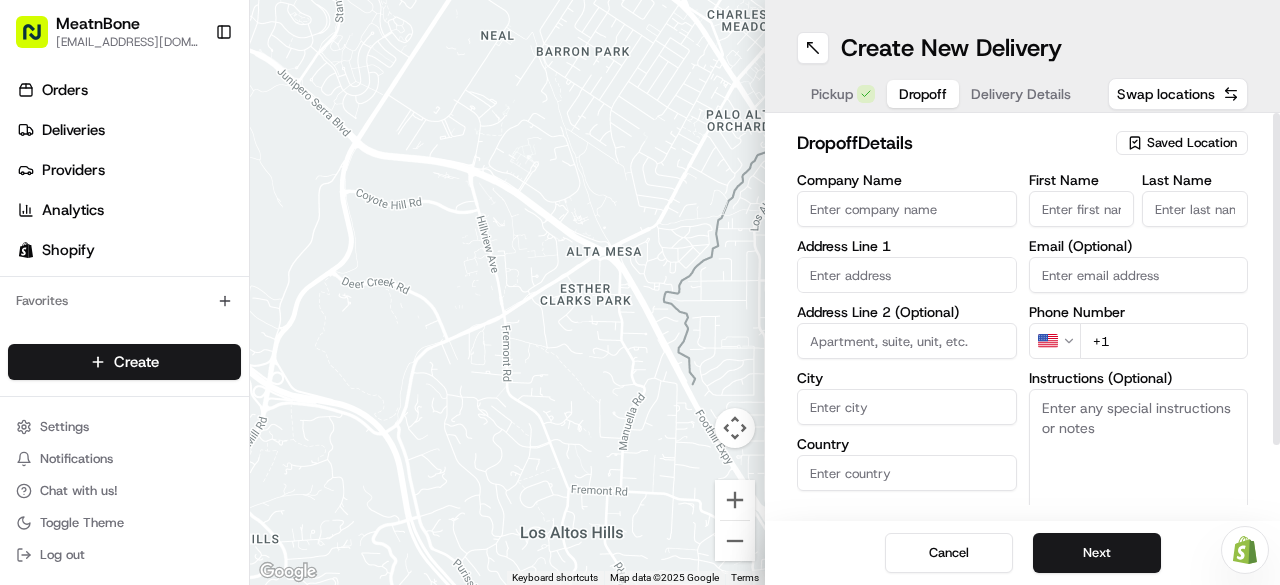click on "First Name" at bounding box center [1082, 209] 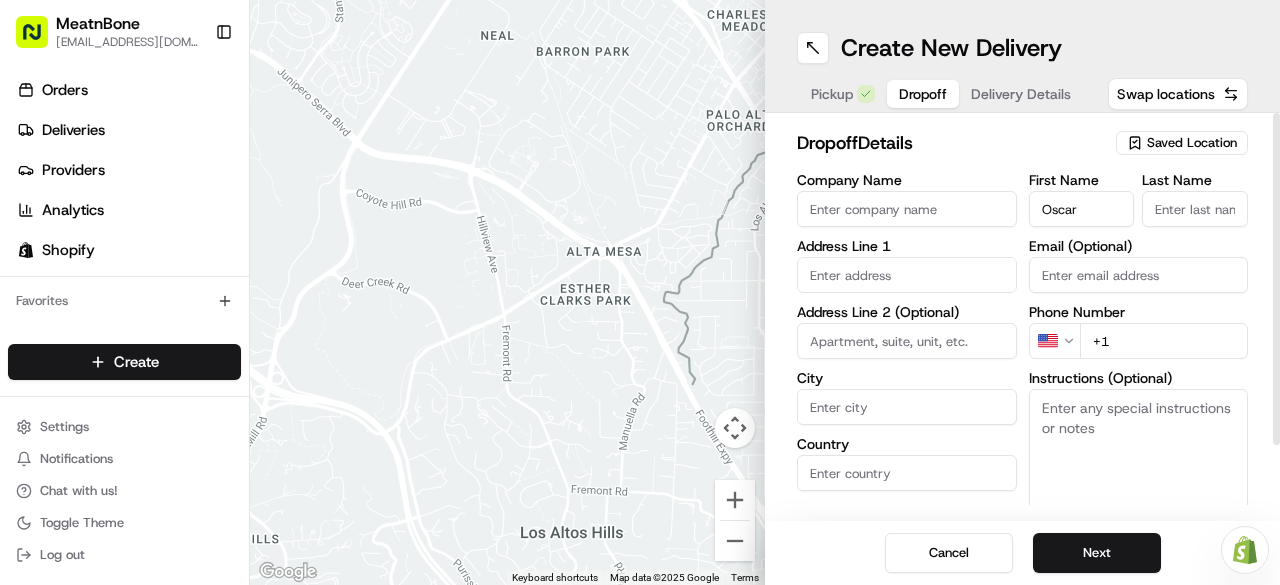 type on "Oscar" 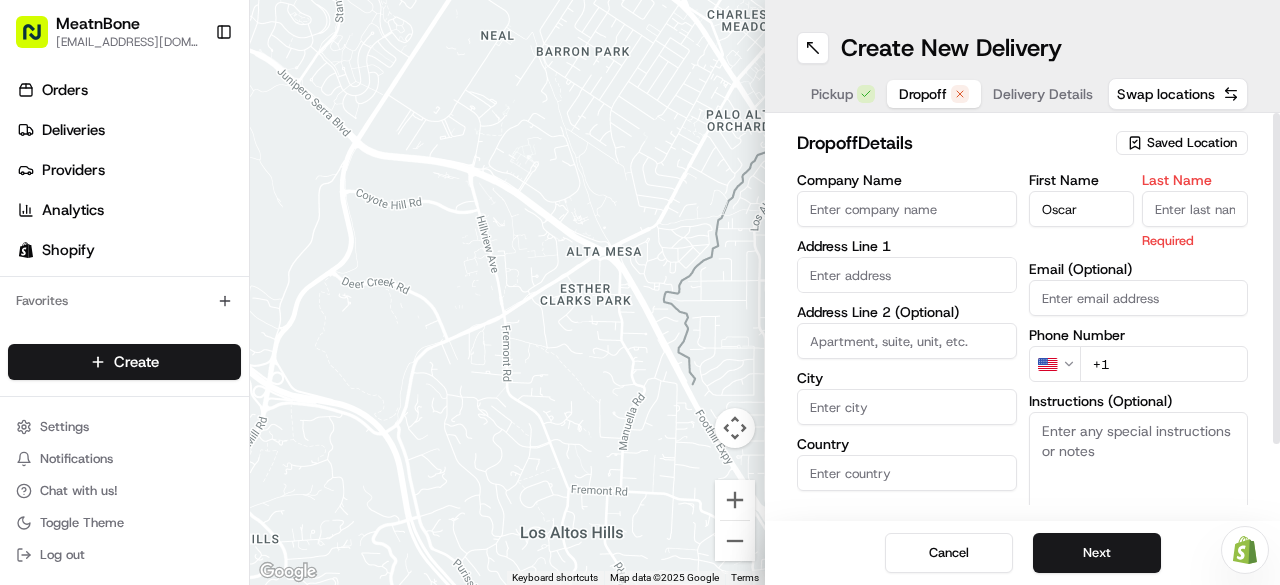 click on "Last Name" at bounding box center (1195, 209) 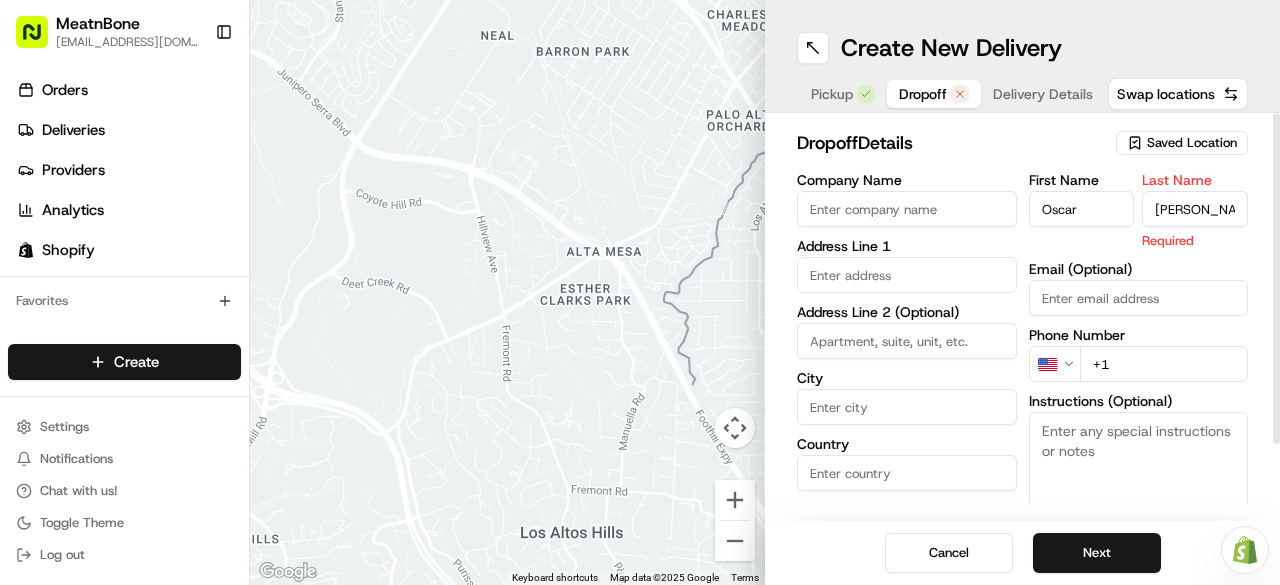 type on "[PERSON_NAME]" 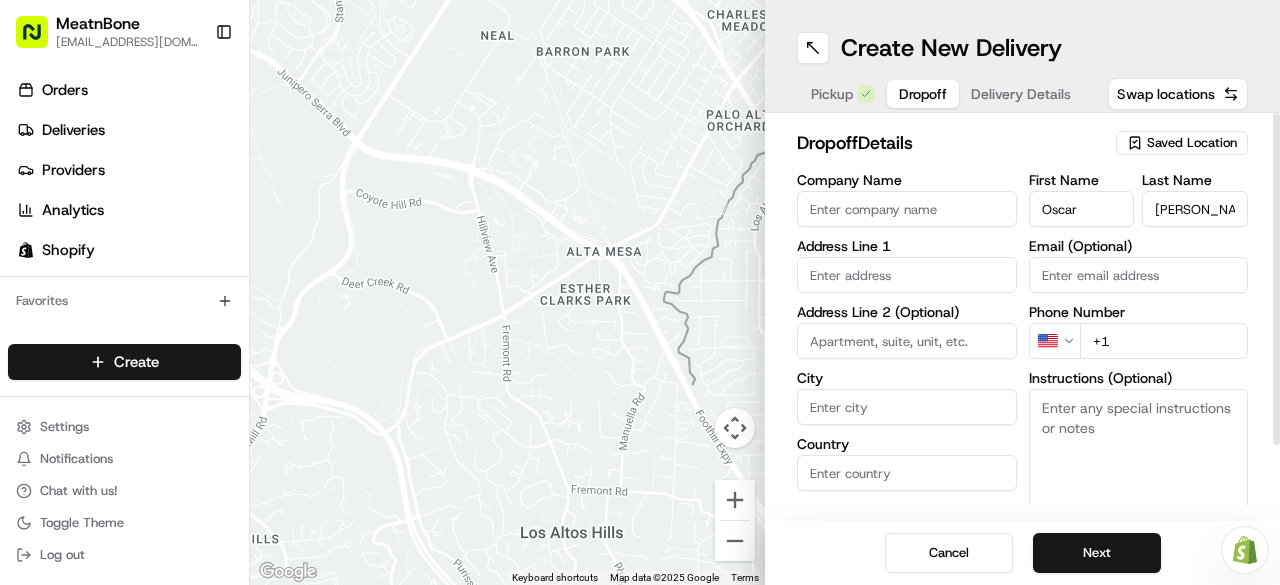 click on "Email (Optional)" at bounding box center [1139, 275] 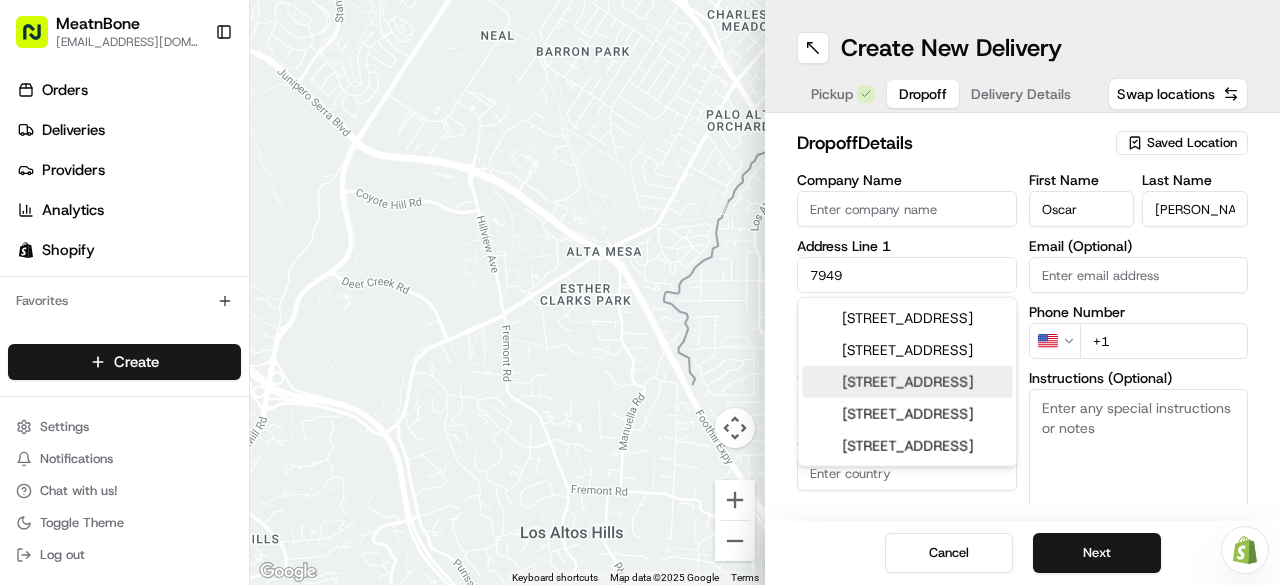 click on "[STREET_ADDRESS]" at bounding box center [907, 382] 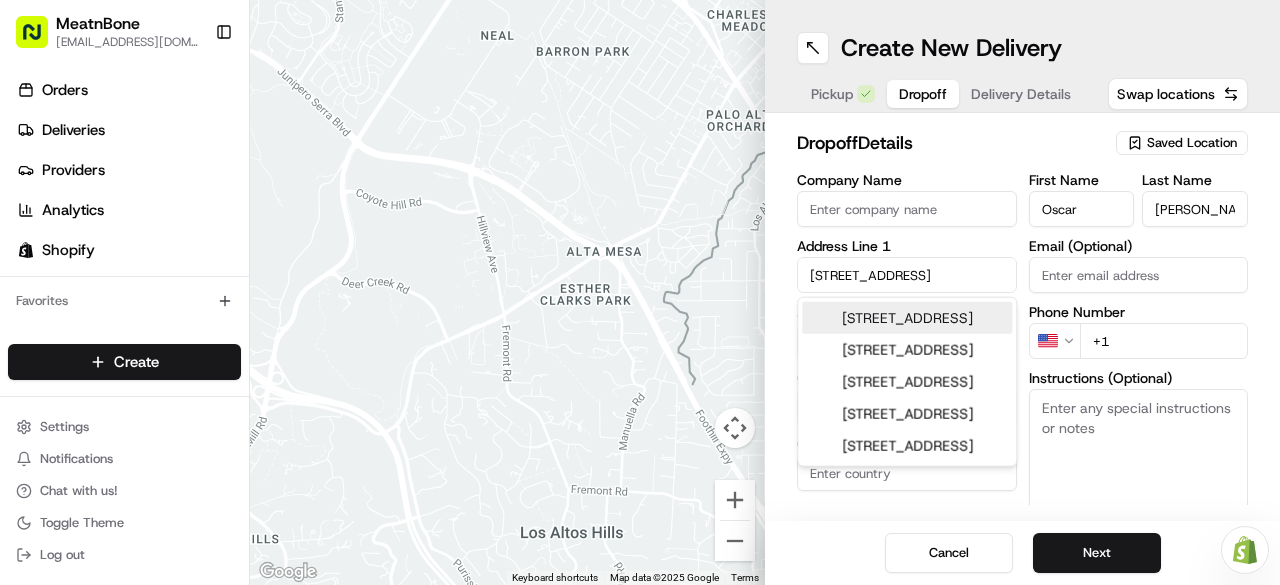 type on "[STREET_ADDRESS]" 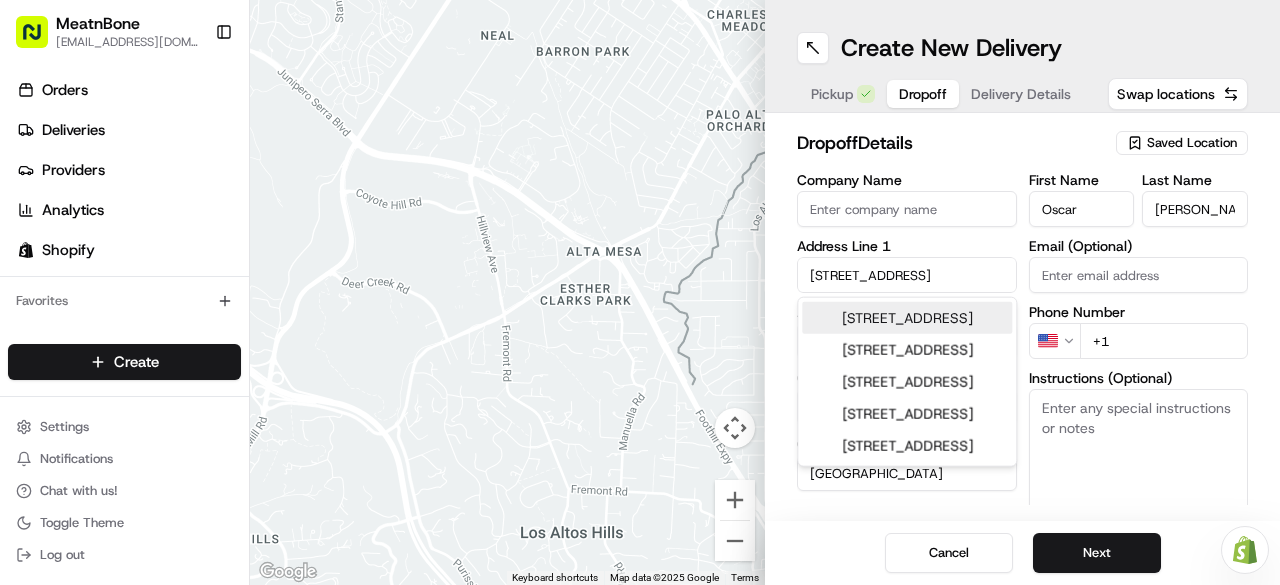 type on "[STREET_ADDRESS]" 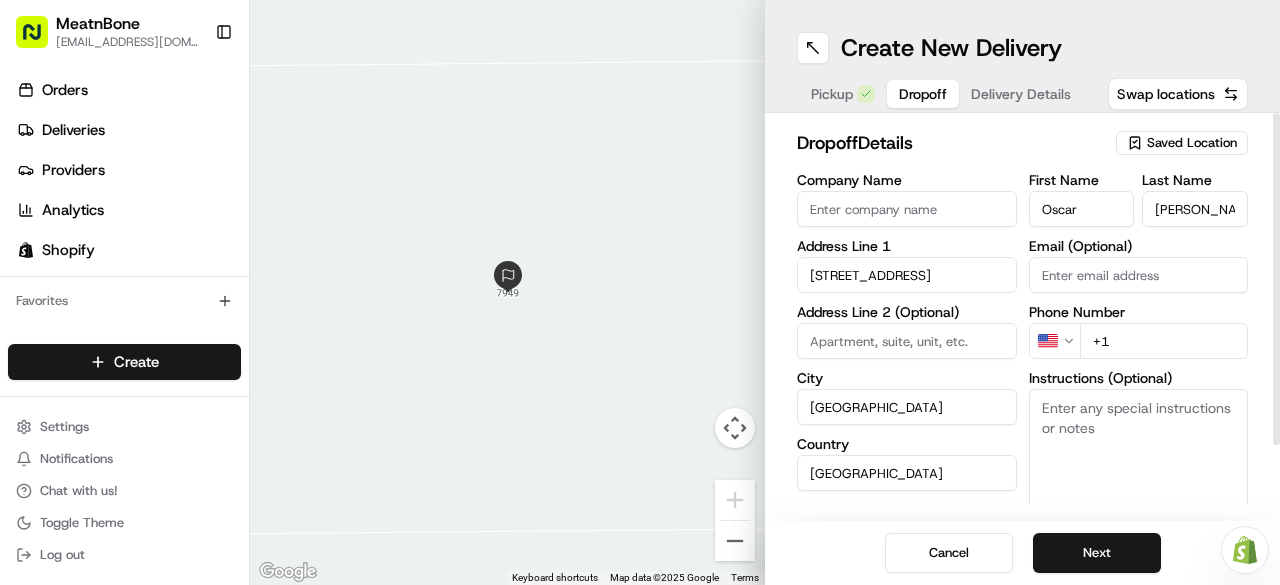 click on "+1" at bounding box center (1164, 341) 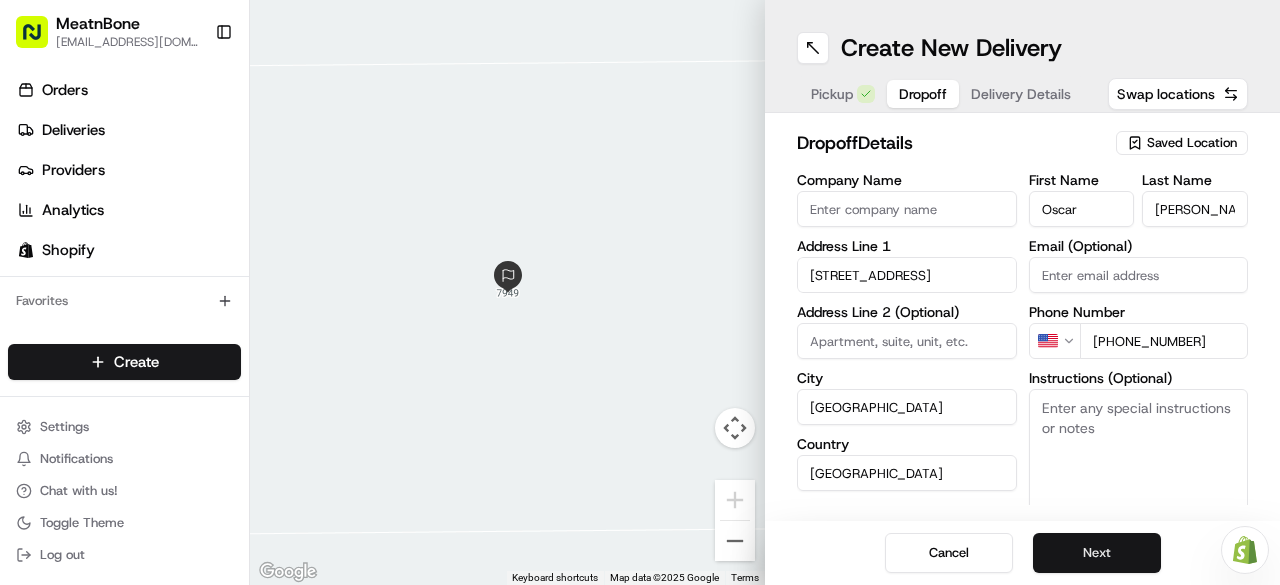 type on "[PHONE_NUMBER]" 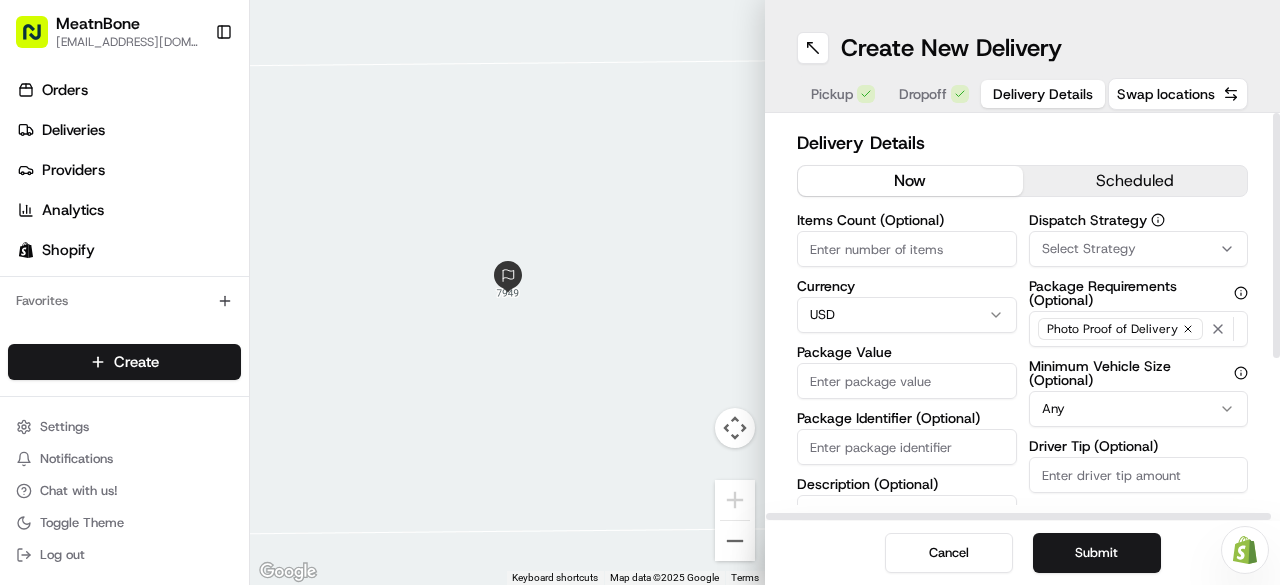 click on "Items Count (Optional)" at bounding box center [907, 249] 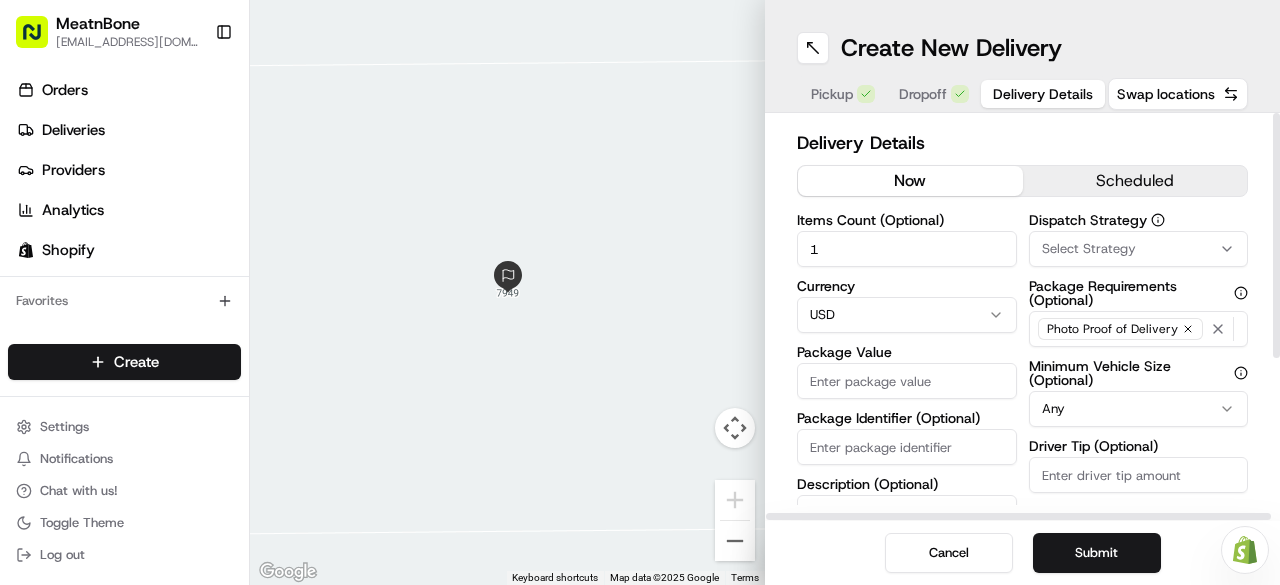 type on "1" 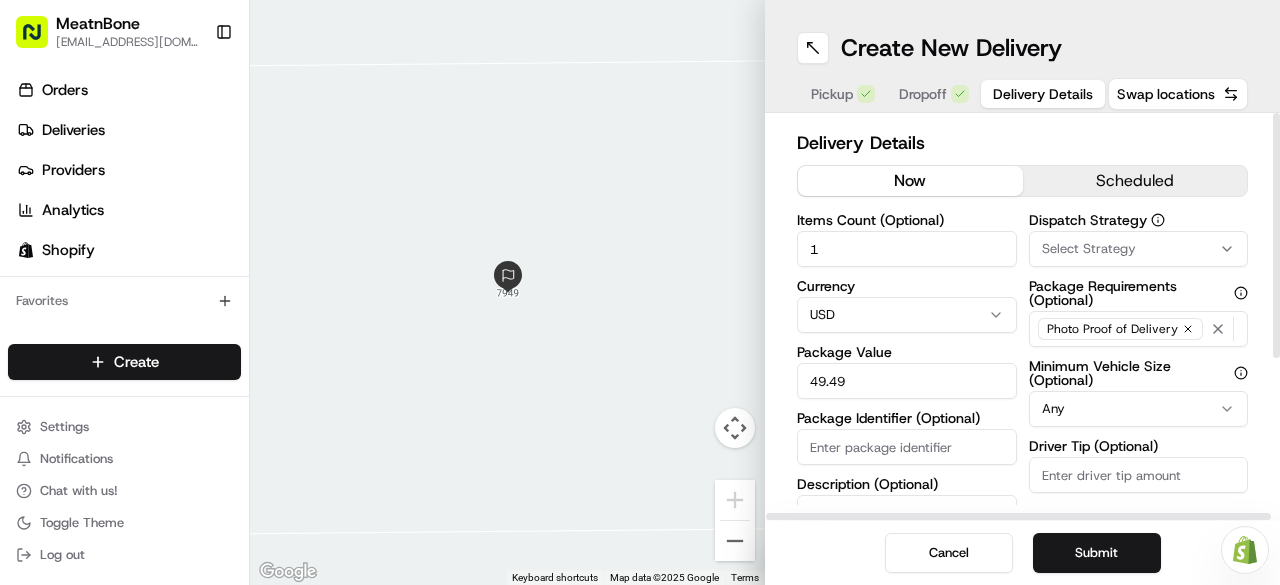 type on "49.49" 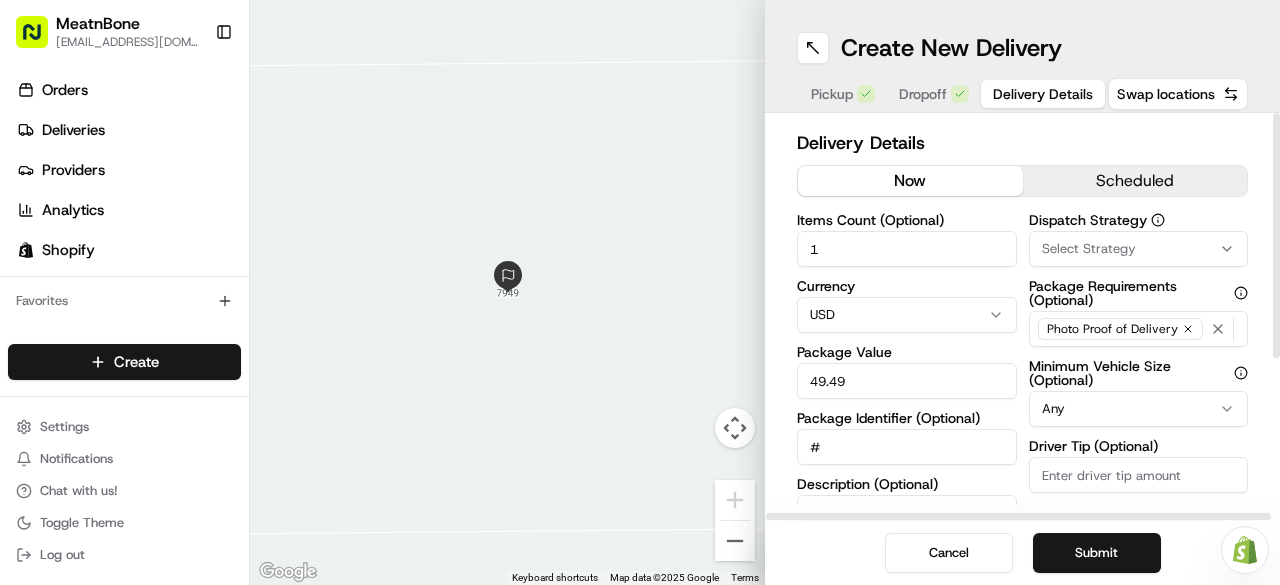 click on "#" at bounding box center [907, 447] 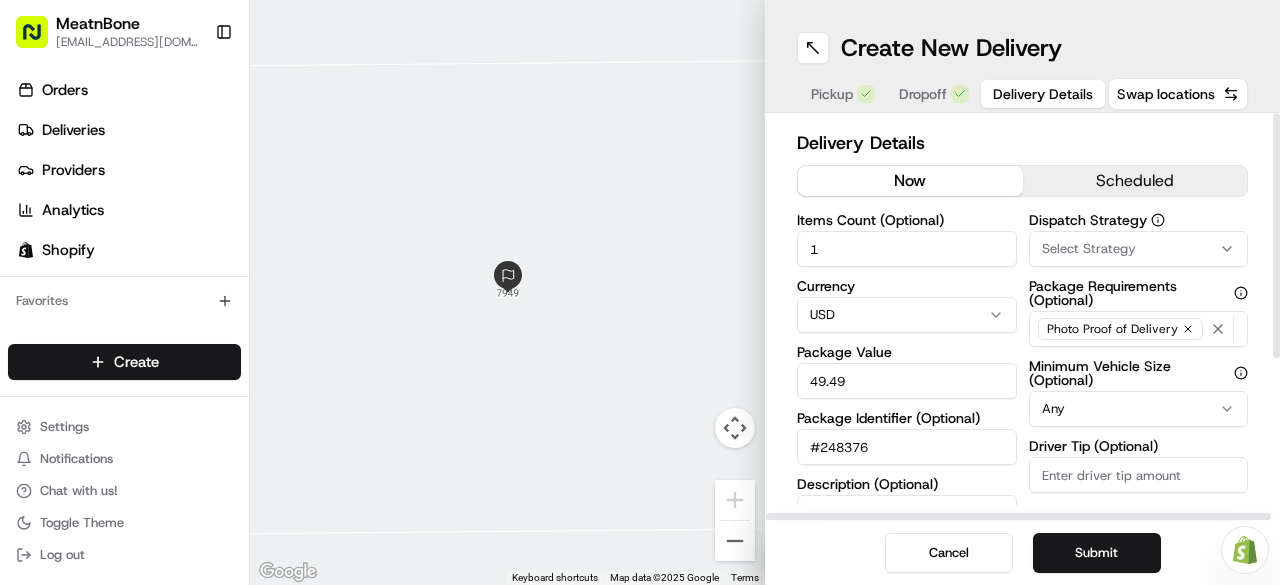 type on "#248376" 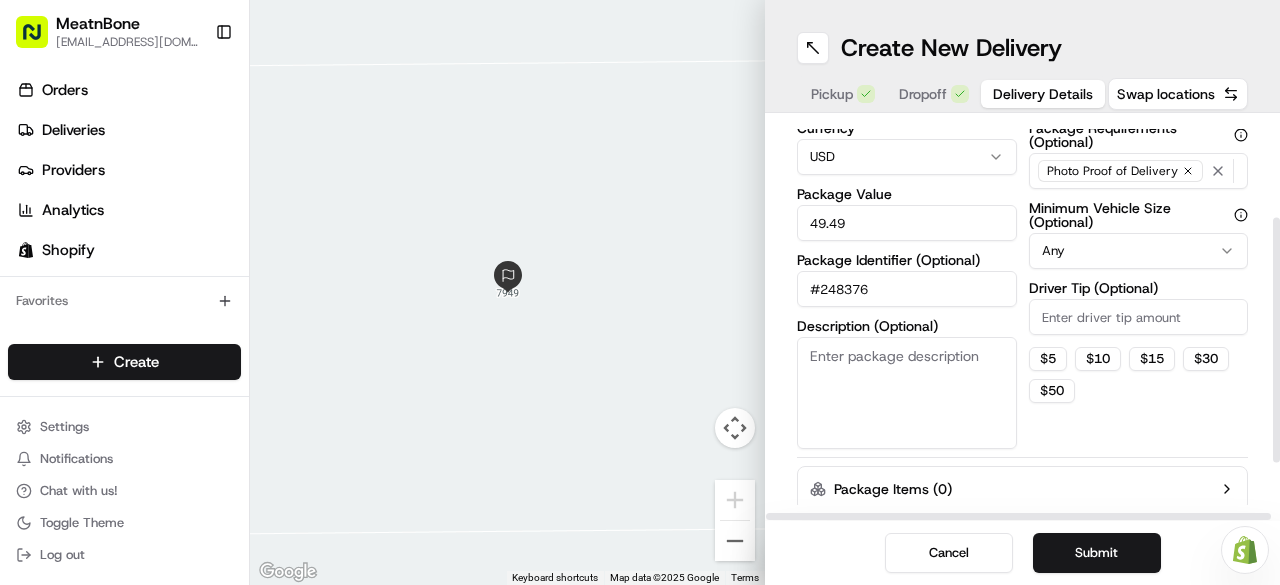 scroll, scrollTop: 160, scrollLeft: 0, axis: vertical 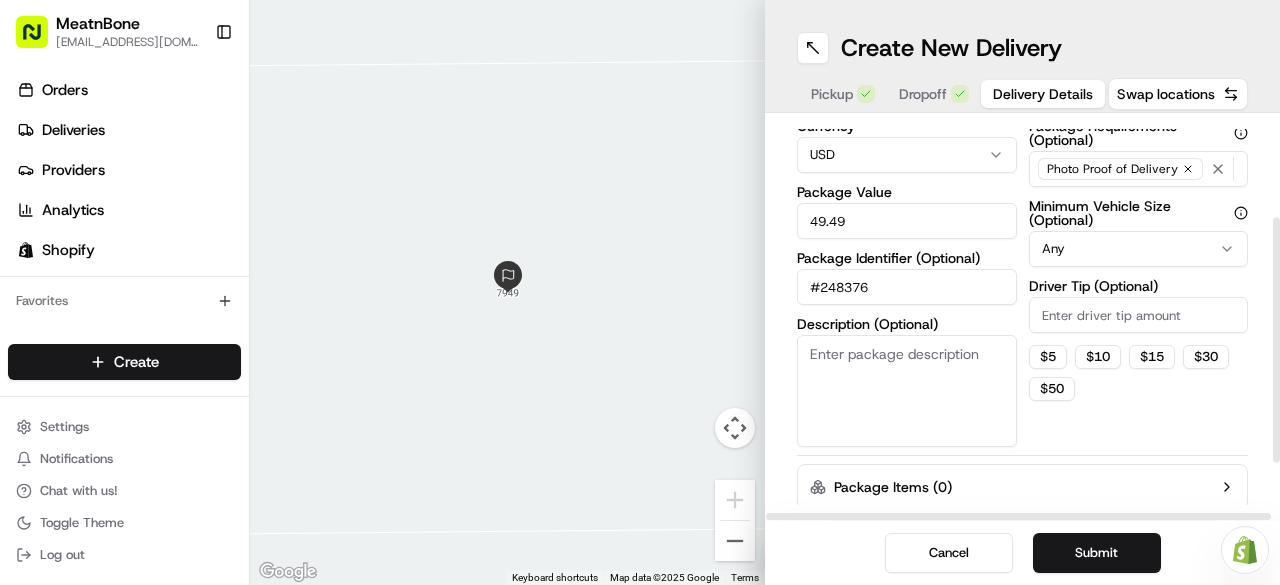 drag, startPoint x: 1278, startPoint y: 331, endPoint x: 1256, endPoint y: 436, distance: 107.28001 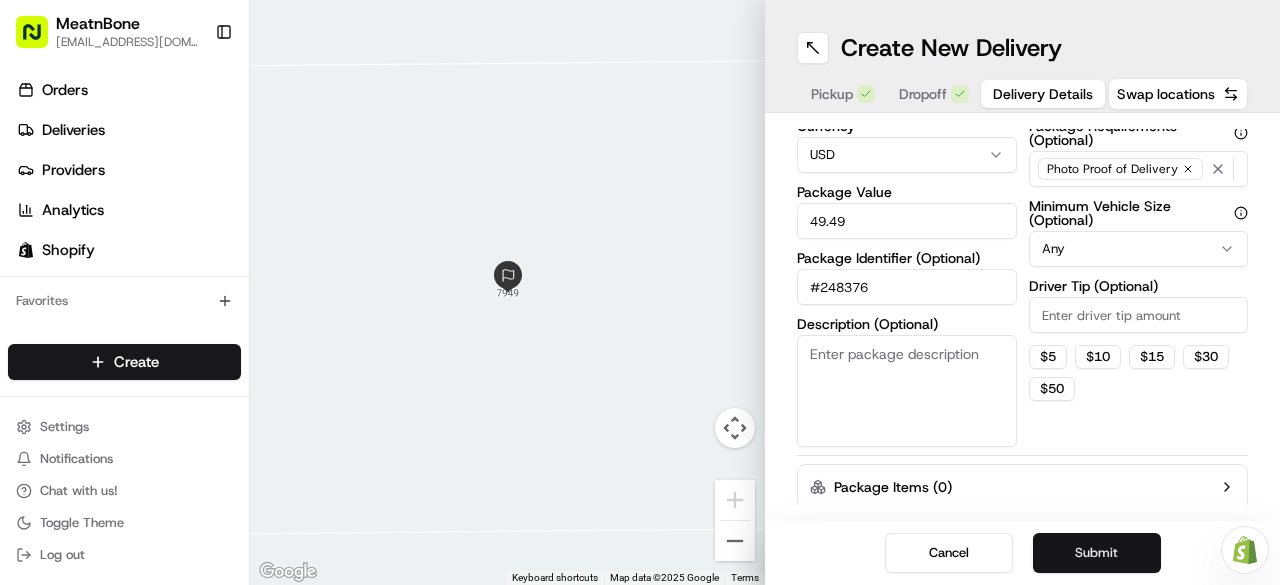 click on "Submit" at bounding box center [1097, 553] 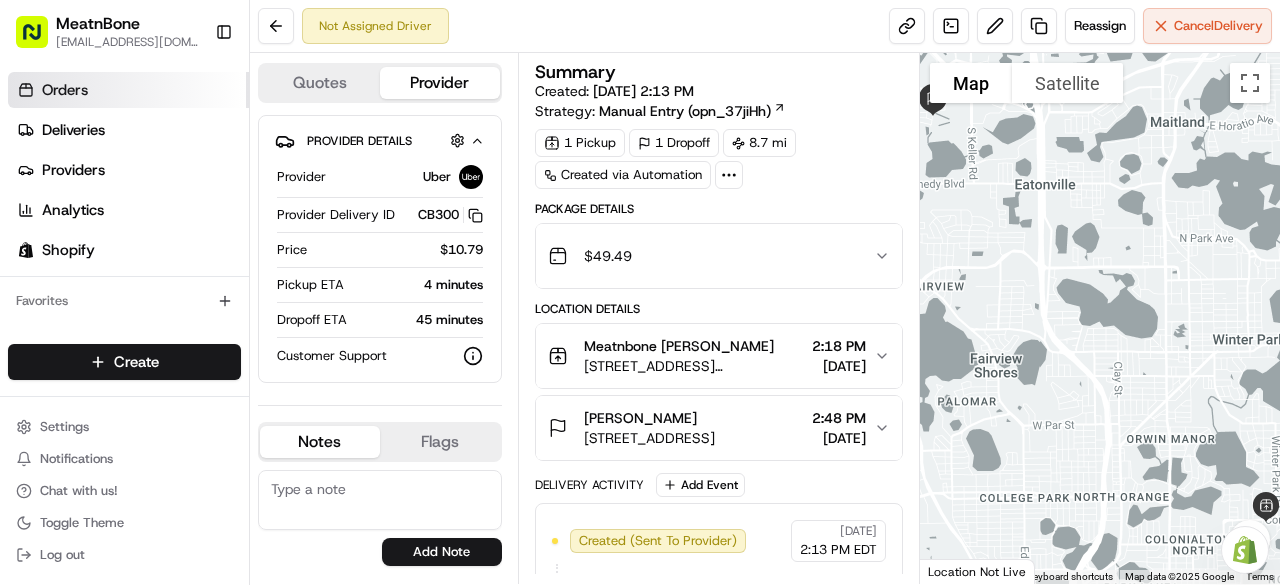 click on "Orders" at bounding box center [65, 90] 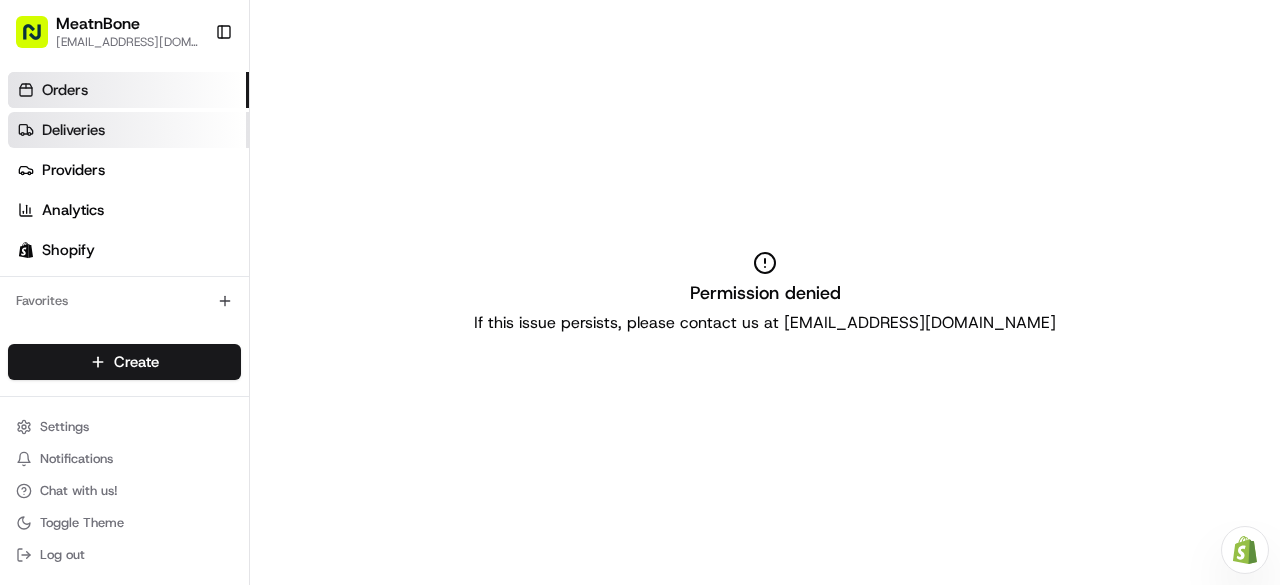 click on "Deliveries" at bounding box center (73, 130) 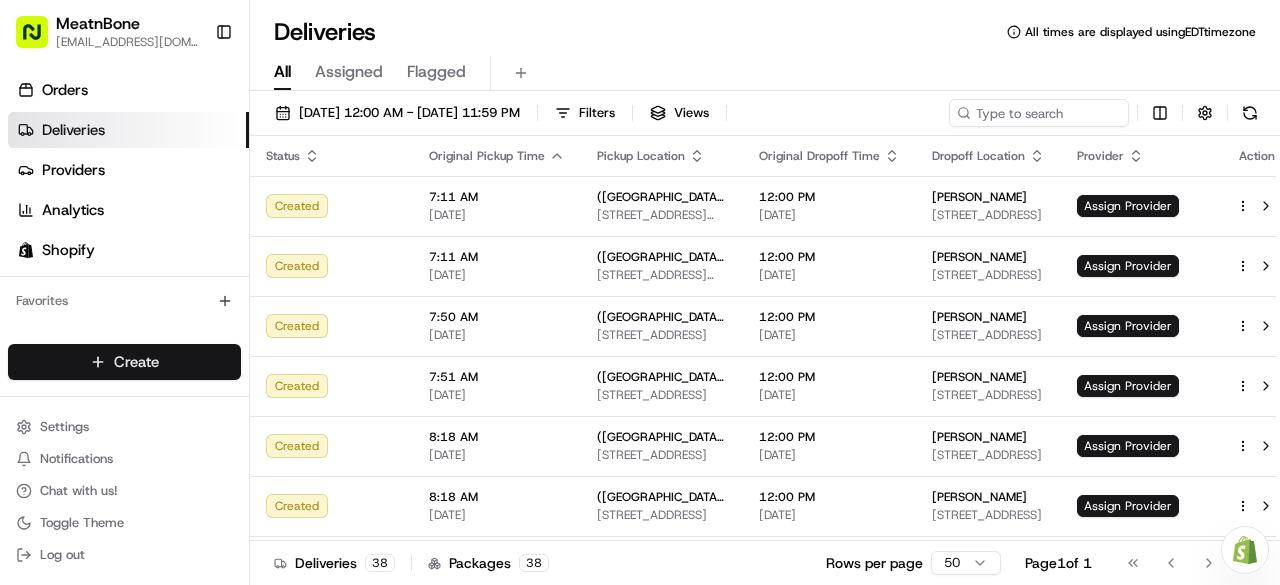click on "MeatnBone [EMAIL_ADDRESS][DOMAIN_NAME] Toggle Sidebar Orders Deliveries Providers Analytics Shopify Favorites Main Menu Members & Organization Organization Users Roles Preferences Customization Tracking Orchestration Automations Locations Pickup Locations Dropoff Locations Billing Billing Refund Requests Integrations Notification Triggers Webhooks API Keys Request Logs Create Settings Notifications Chat with us! Toggle Theme Log out Need help with your Shopify Onboarding? Reach out to Support by clicking this button! Deliveries All times are displayed using  EDT  timezone All Assigned Flagged [DATE] 12:00 AM - [DATE] 11:59 PM Filters Views Status Original Pickup Time Pickup Location Original Dropoff Time Dropoff Location Provider Action Created 7:11 AM [DATE] ([GEOGRAPHIC_DATA]) [STREET_ADDRESS][PERSON_NAME][PERSON_NAME] 12:00 PM [DATE] [PERSON_NAME] [STREET_ADDRESS] Assign Provider Created 7:11 AM [DATE] ([GEOGRAPHIC_DATA]) [STREET_ADDRESS][PERSON_NAME]" at bounding box center [640, 292] 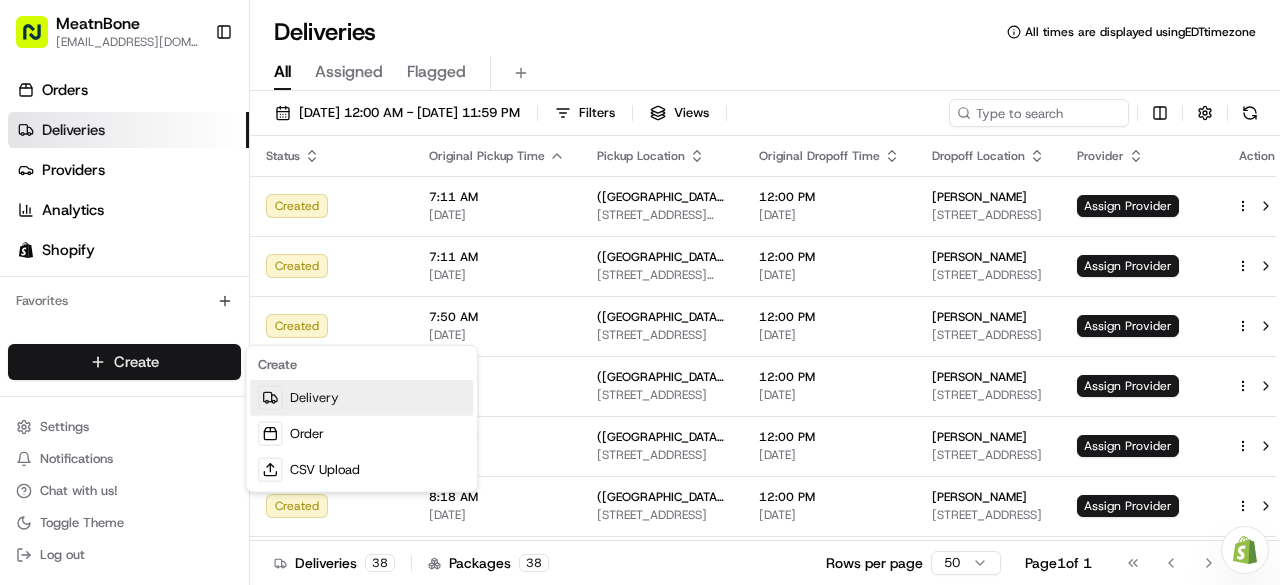 click on "Delivery" at bounding box center (361, 398) 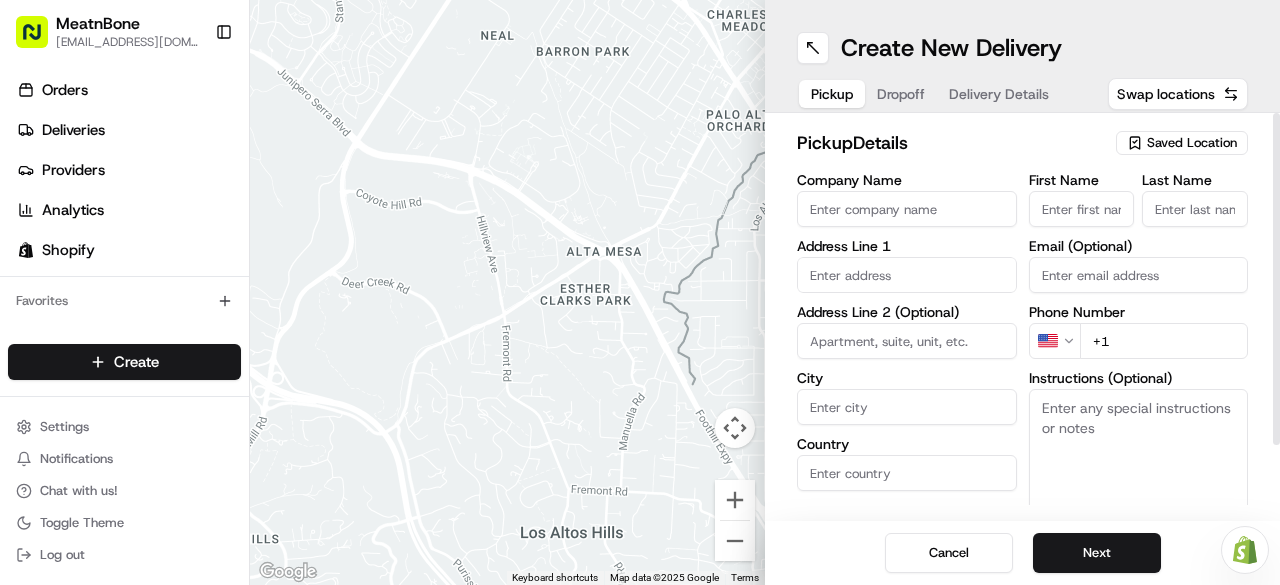 click on "Company Name" at bounding box center (907, 209) 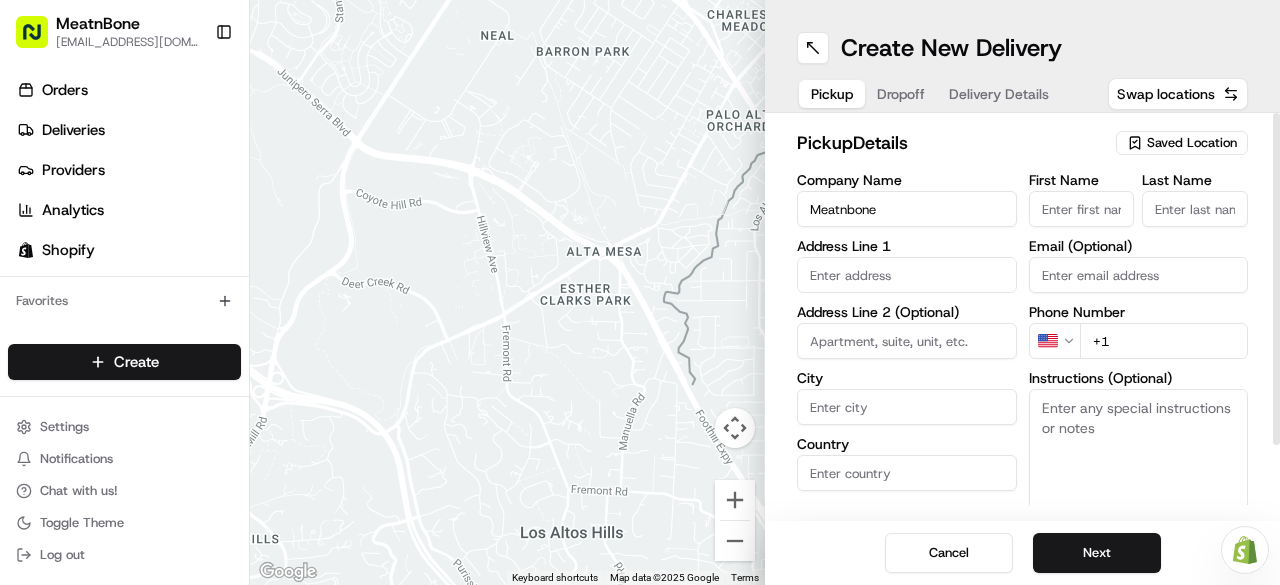 type on "[STREET_ADDRESS][PERSON_NAME]" 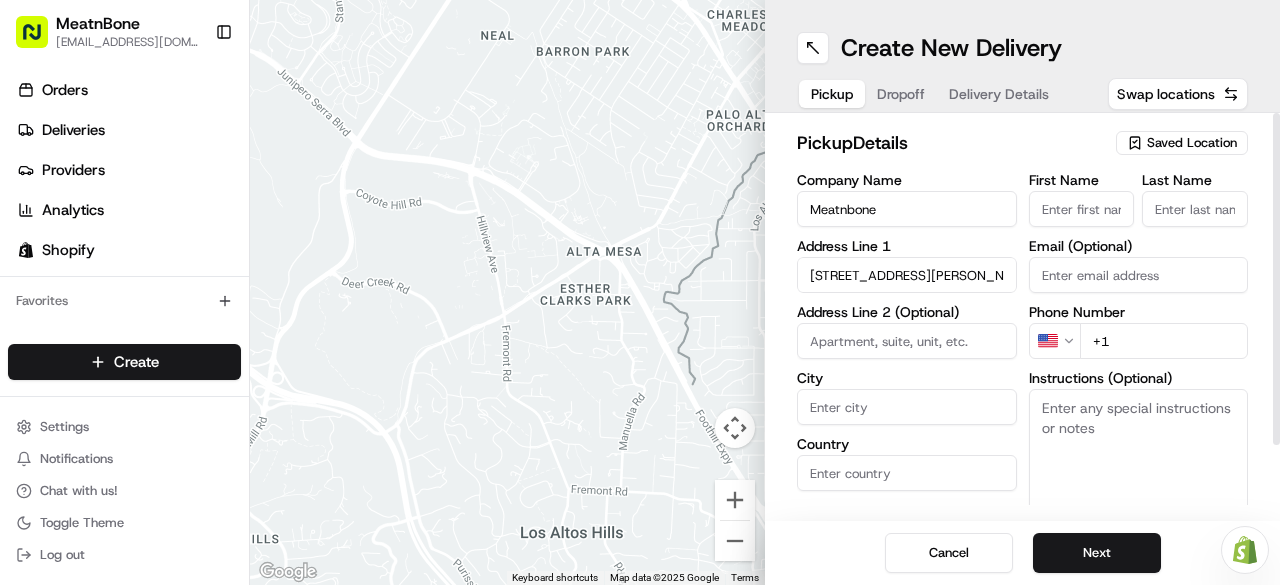 type on "Orlando" 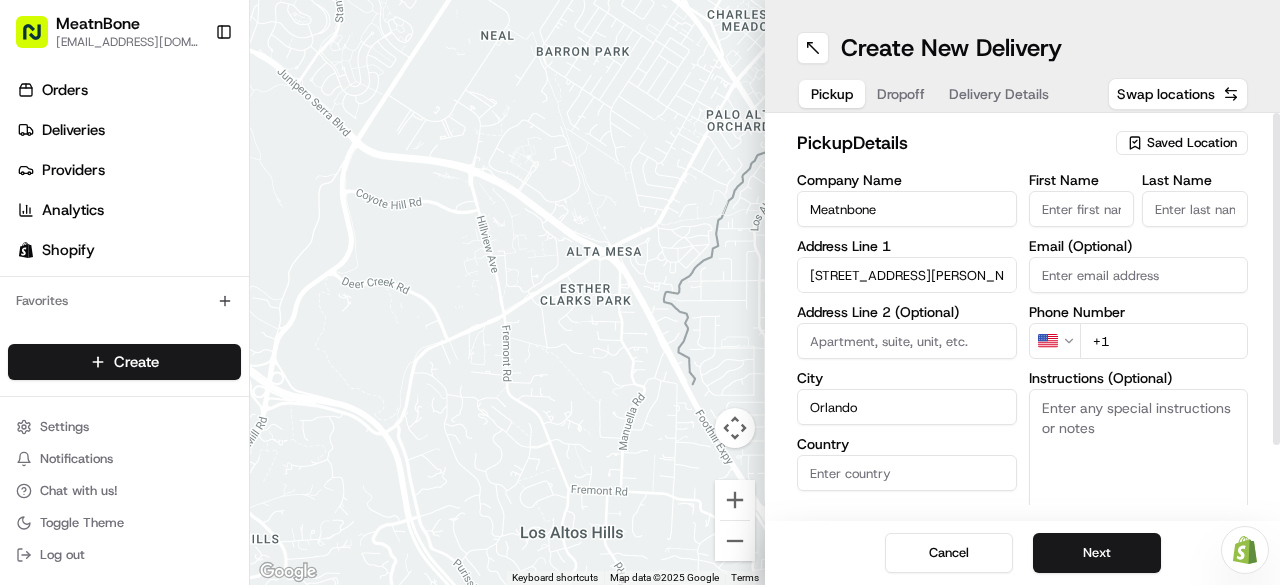 type on "[GEOGRAPHIC_DATA]" 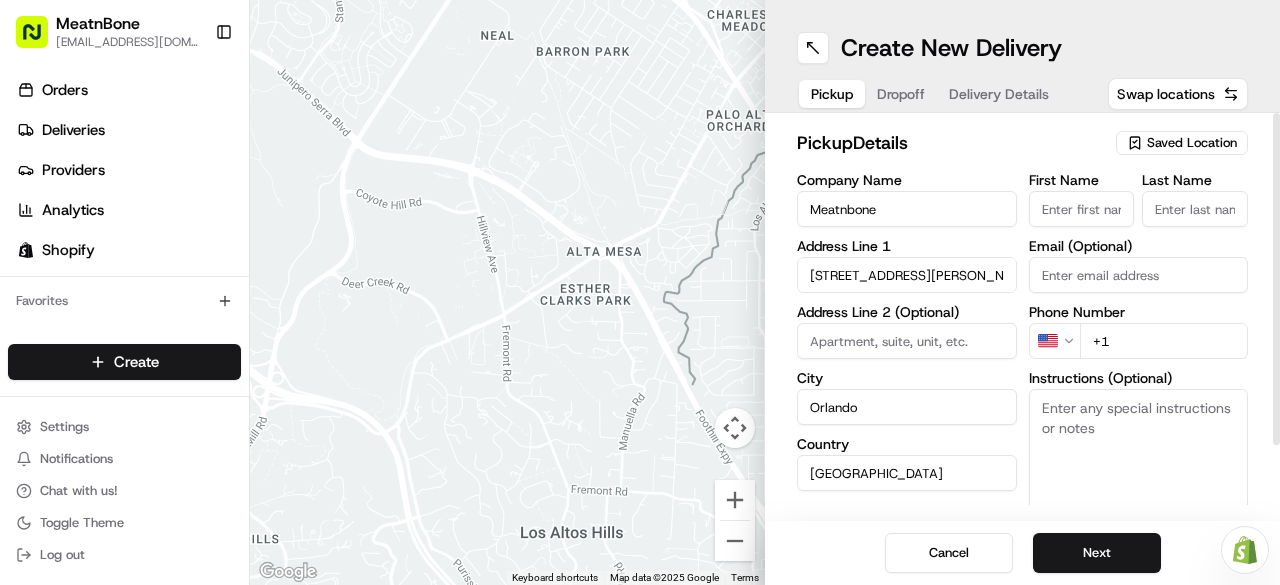 type on "FL" 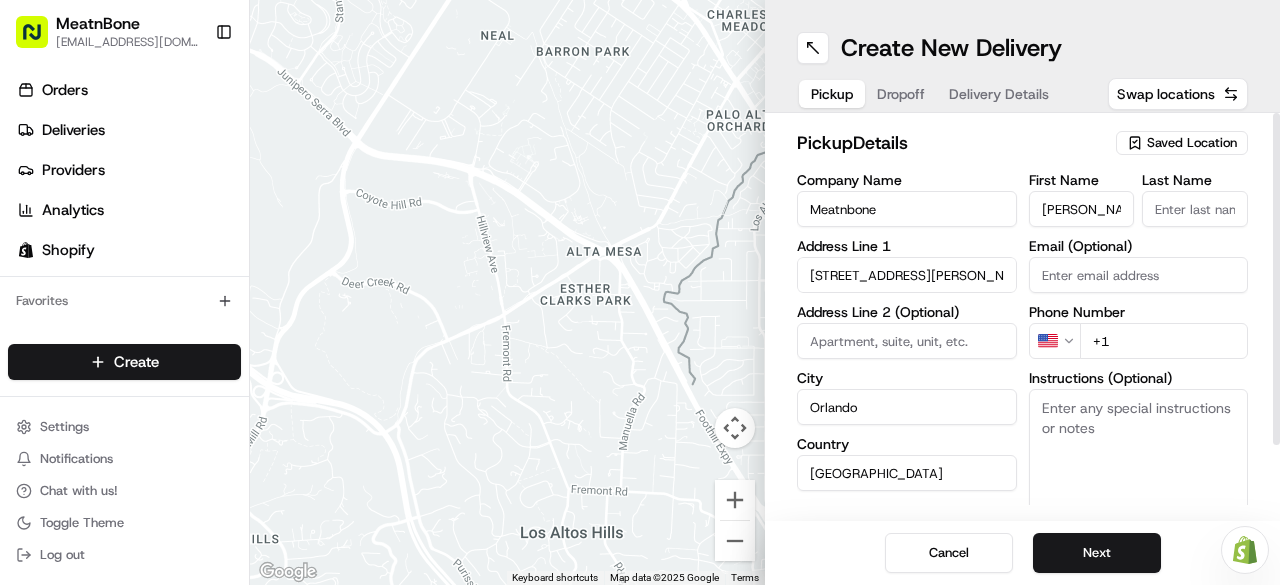 type on "Unamuno" 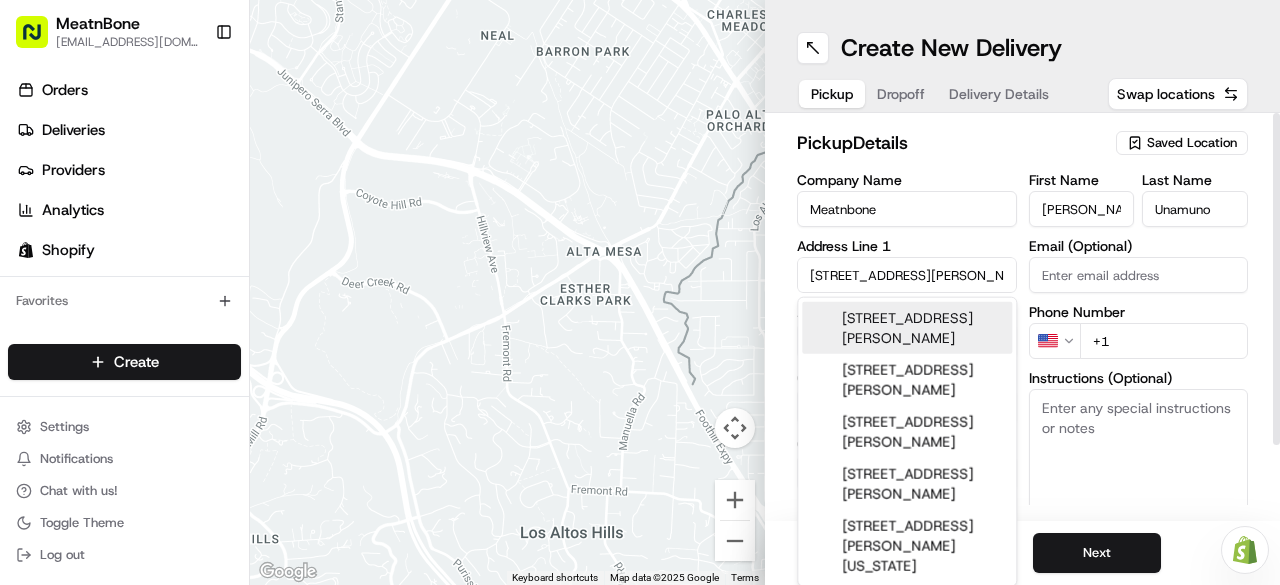 click on "+1" at bounding box center [1164, 341] 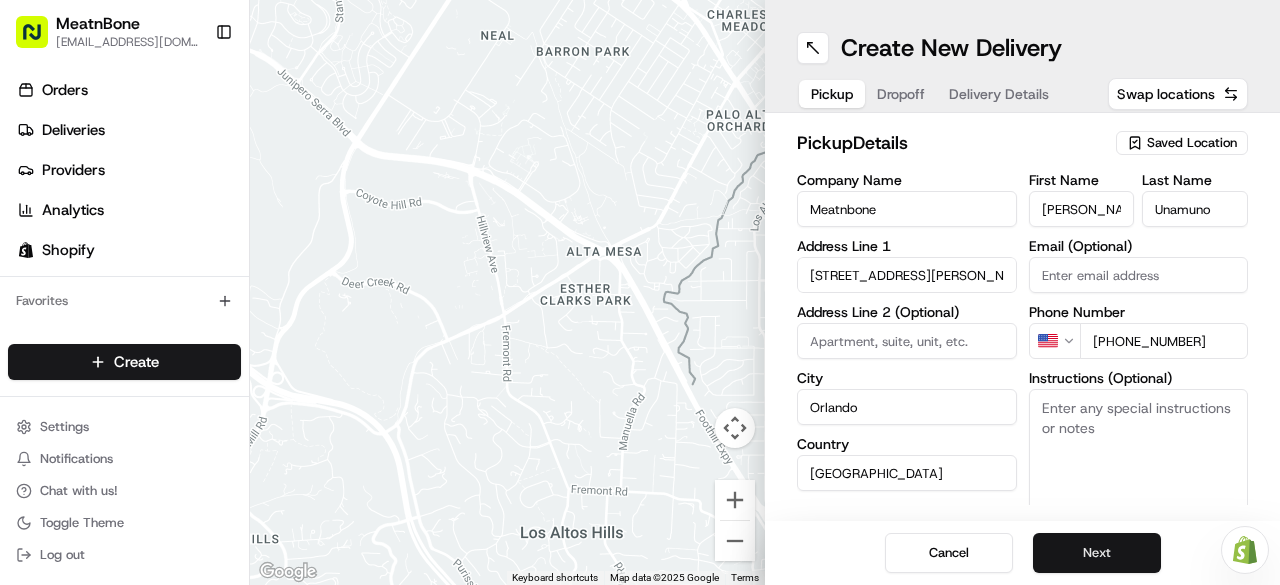type on "[PHONE_NUMBER]" 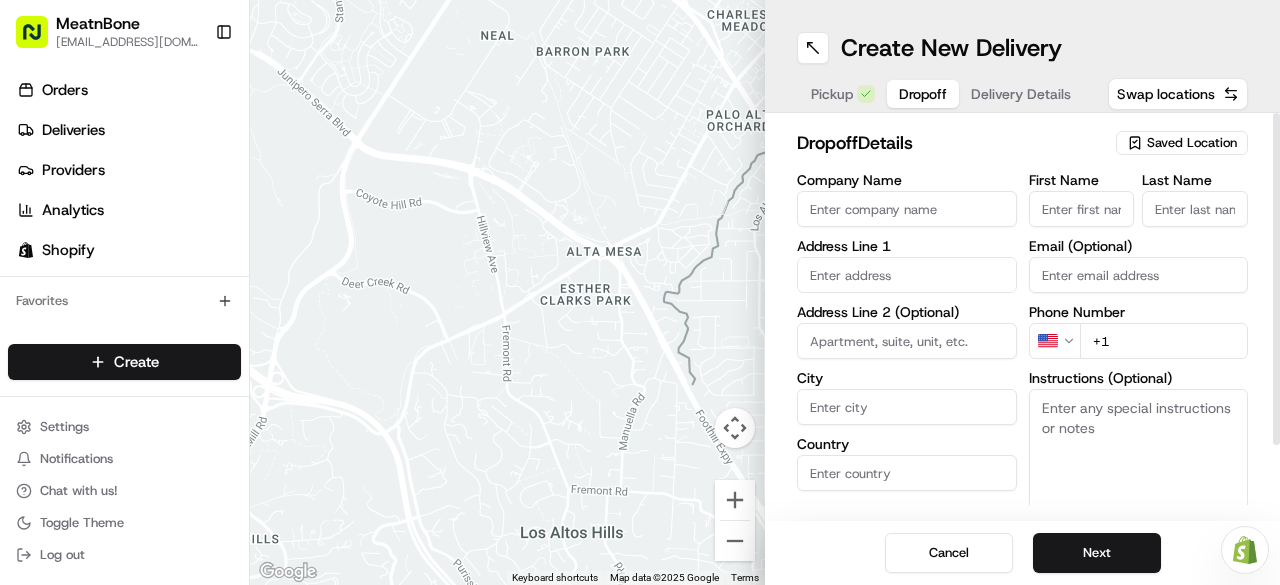click on "First Name" at bounding box center (1082, 209) 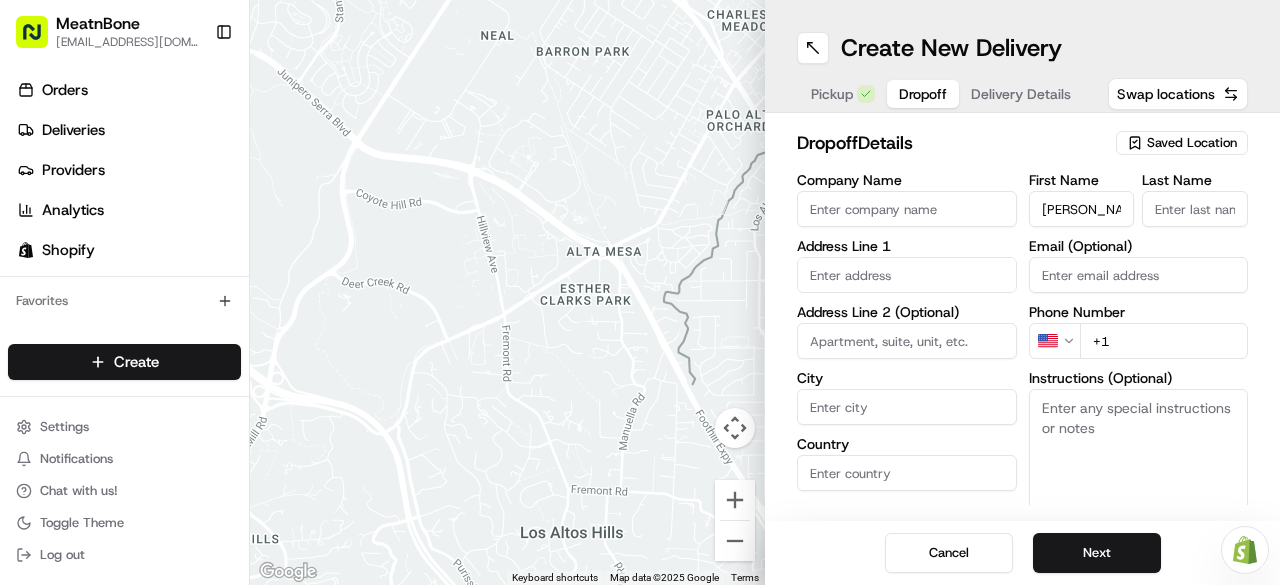 type on "[PERSON_NAME]" 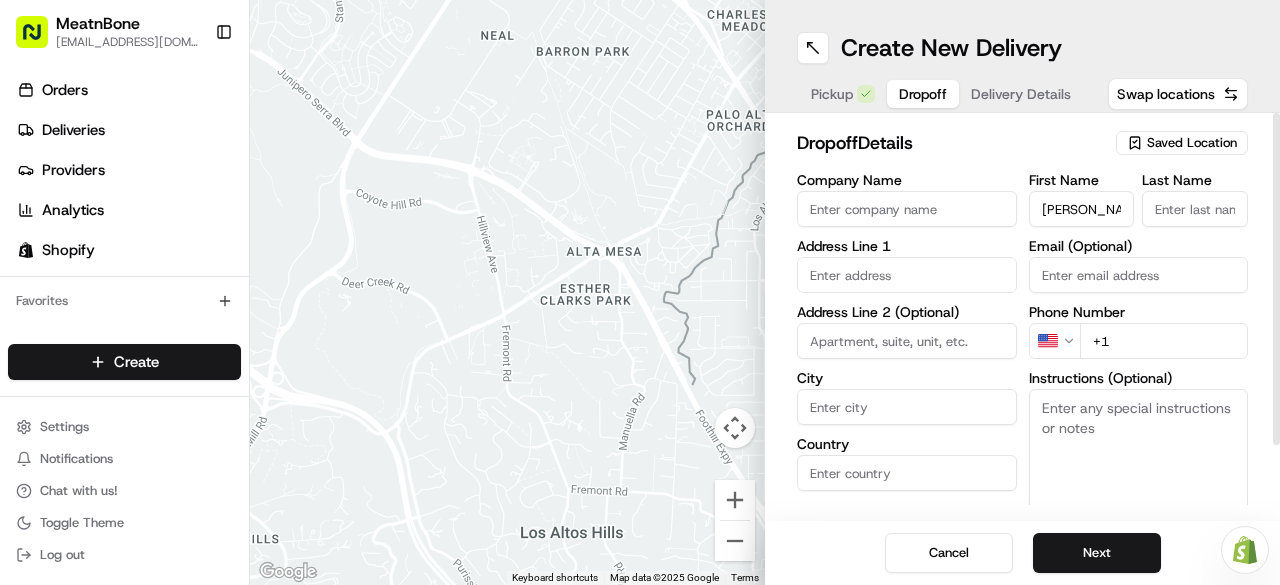 click on "Last Name" at bounding box center (1195, 209) 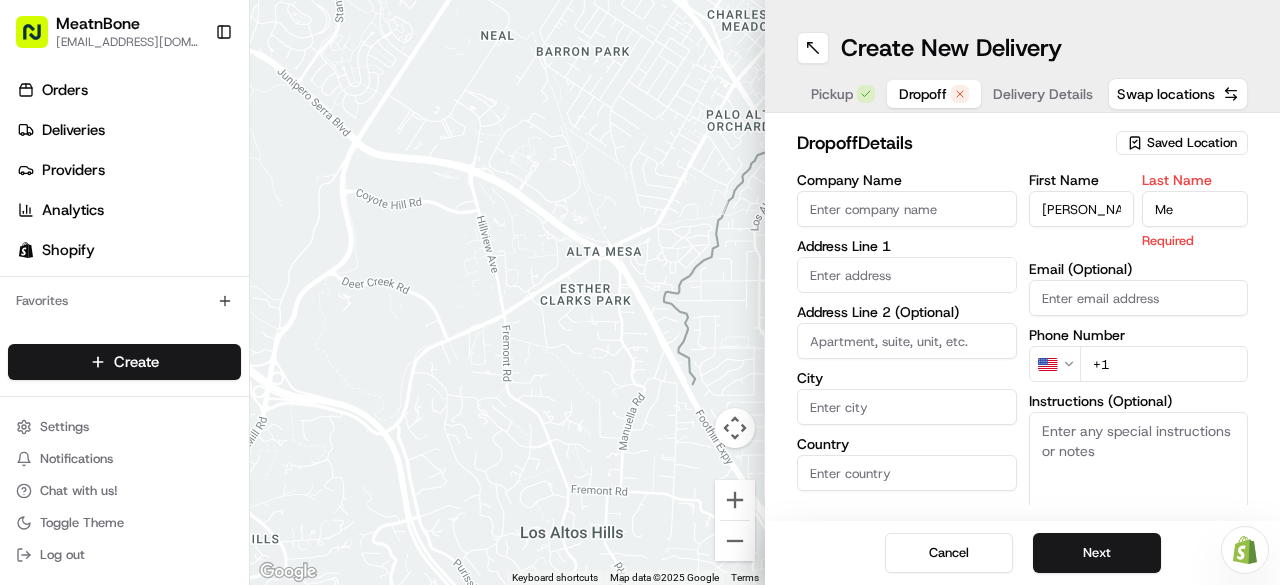 type on "Melo" 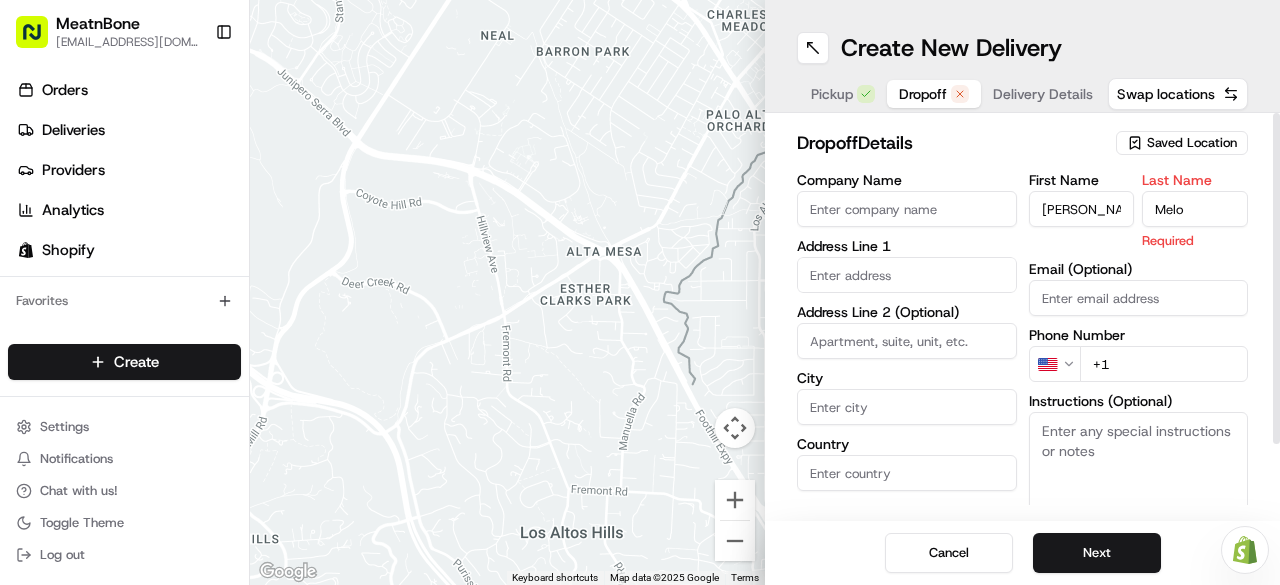 click on "First Name [PERSON_NAME] Last Name [PERSON_NAME] Required Email (Optional) Phone Number US +1 Instructions (Optional) Advanced" at bounding box center [1139, 384] 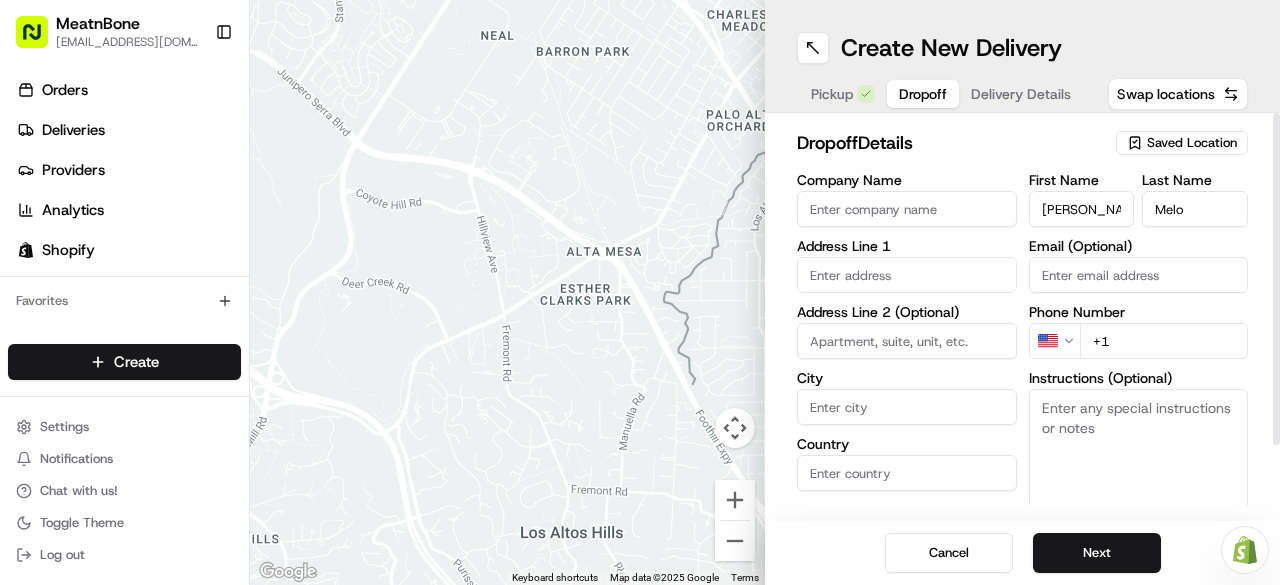 click at bounding box center [907, 275] 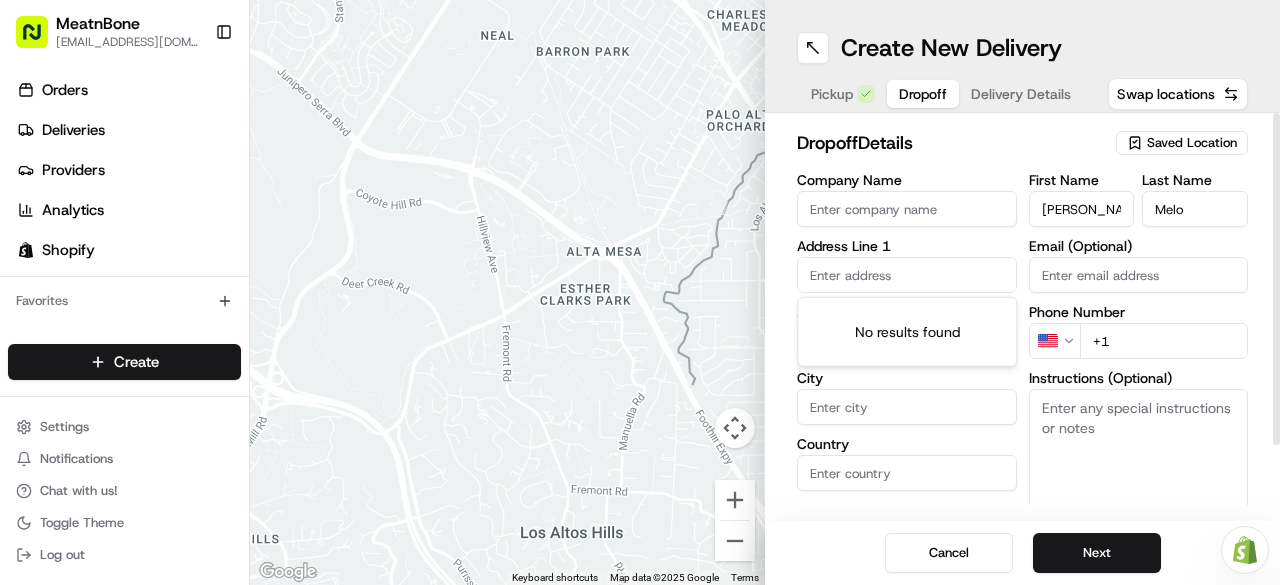 click on "+1" at bounding box center (1164, 341) 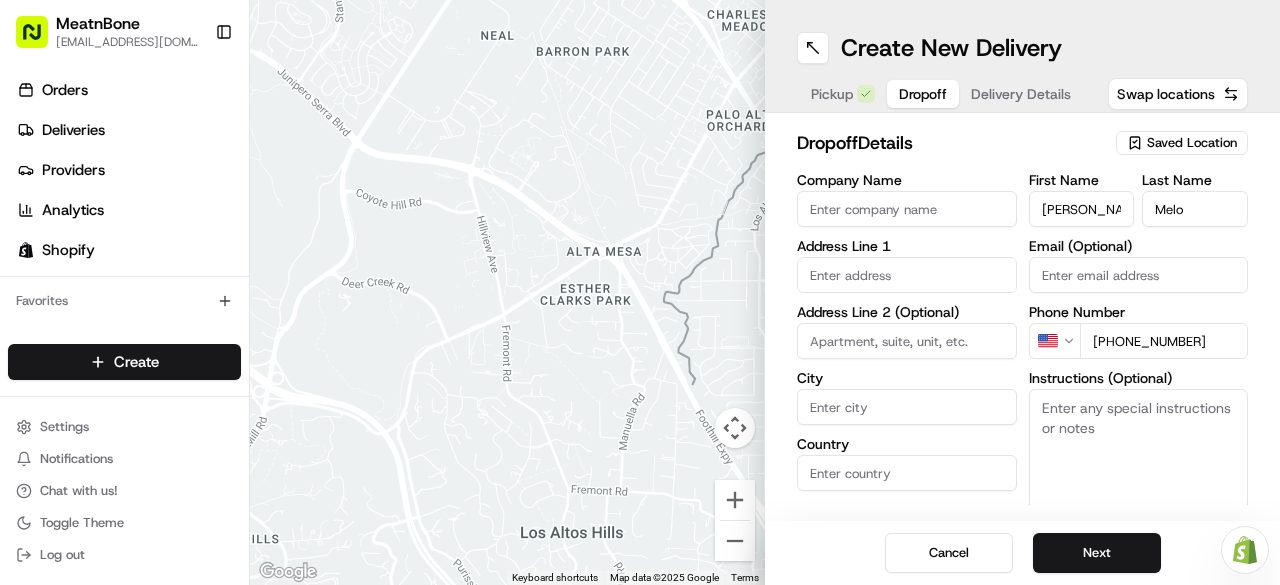 type on "[PHONE_NUMBER]" 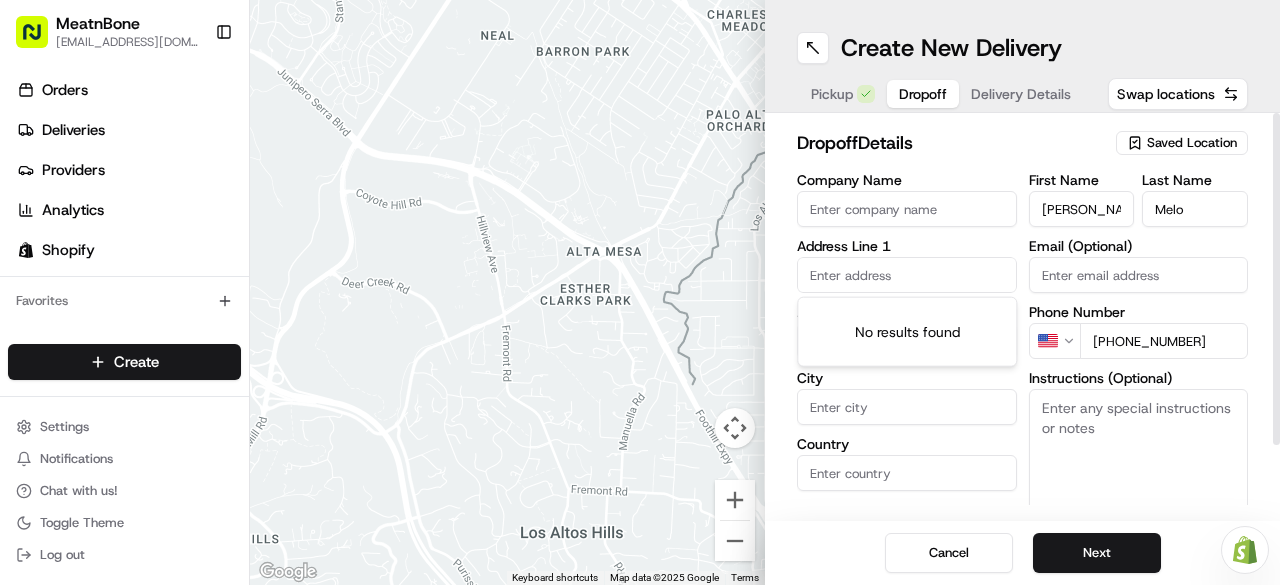 click at bounding box center (907, 275) 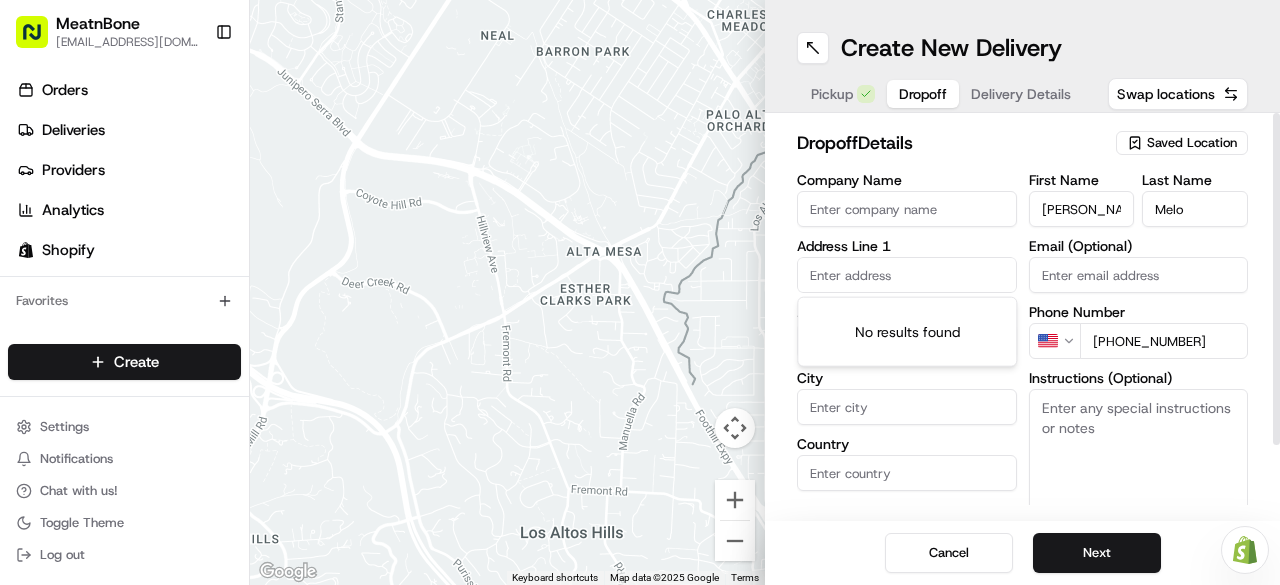 click on "Company Name" at bounding box center [907, 209] 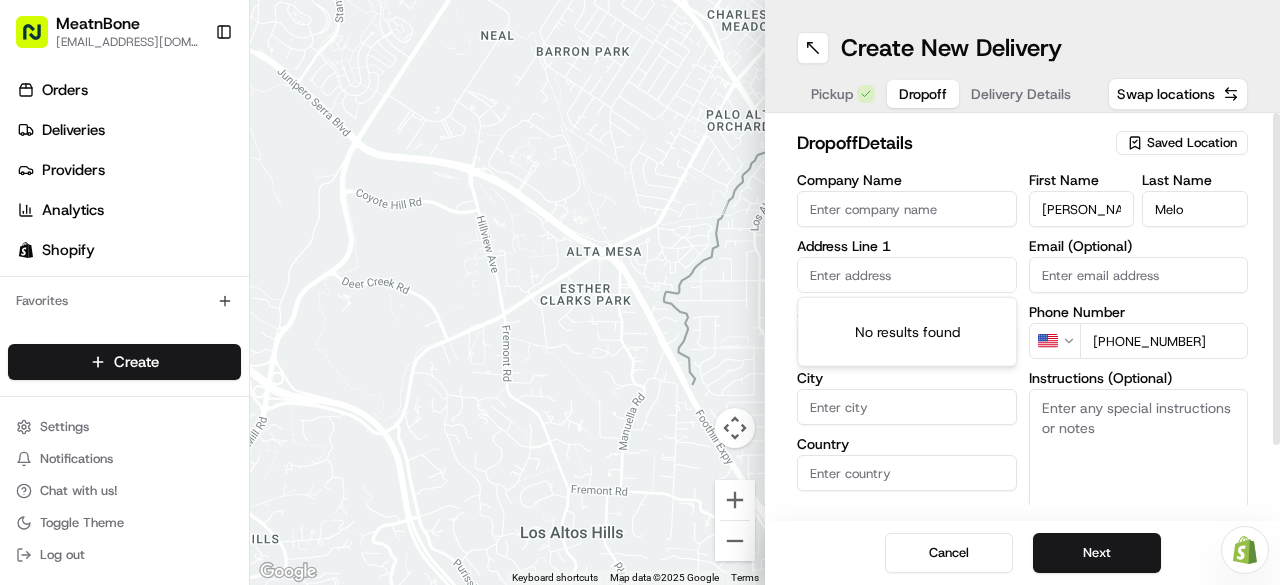 click at bounding box center (907, 275) 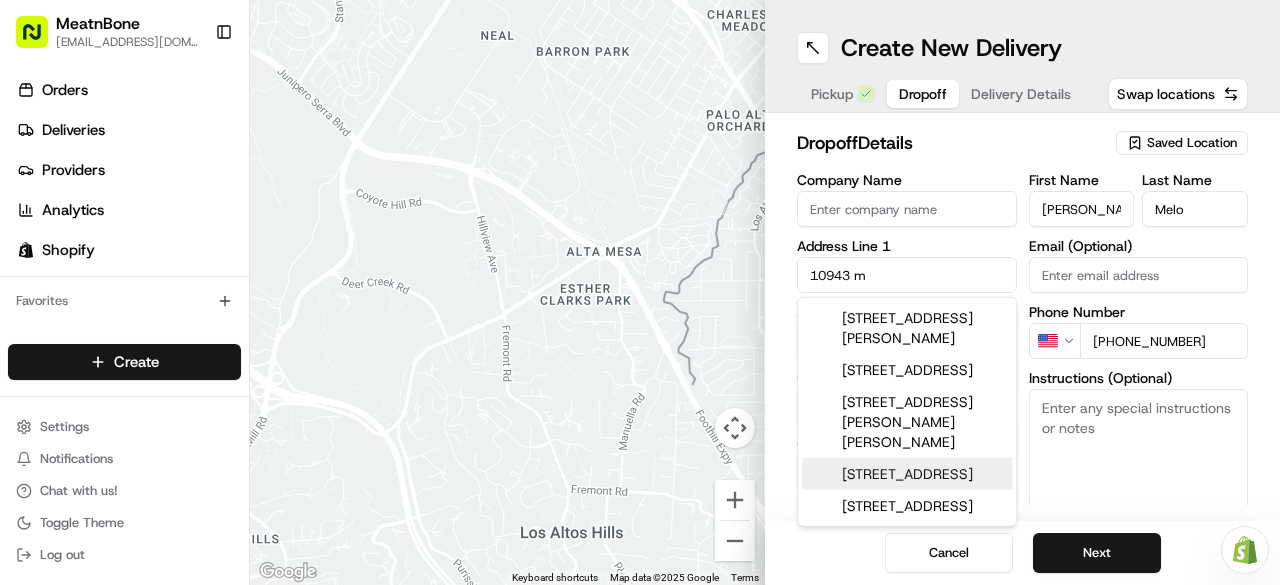 click on "[STREET_ADDRESS]" at bounding box center [907, 474] 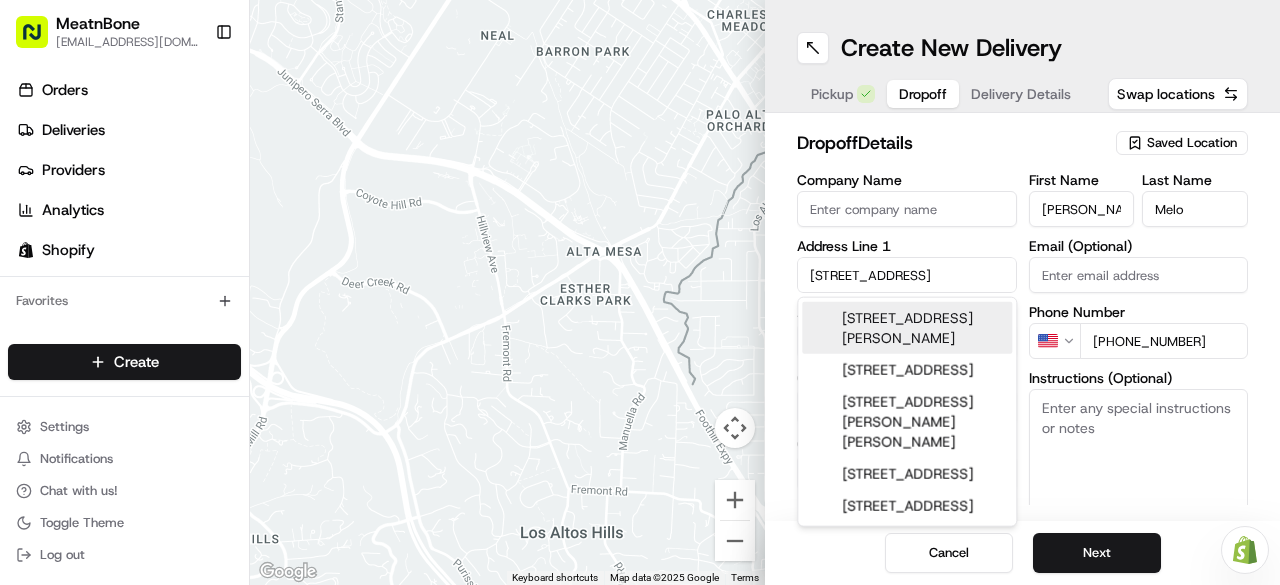 type on "[STREET_ADDRESS]" 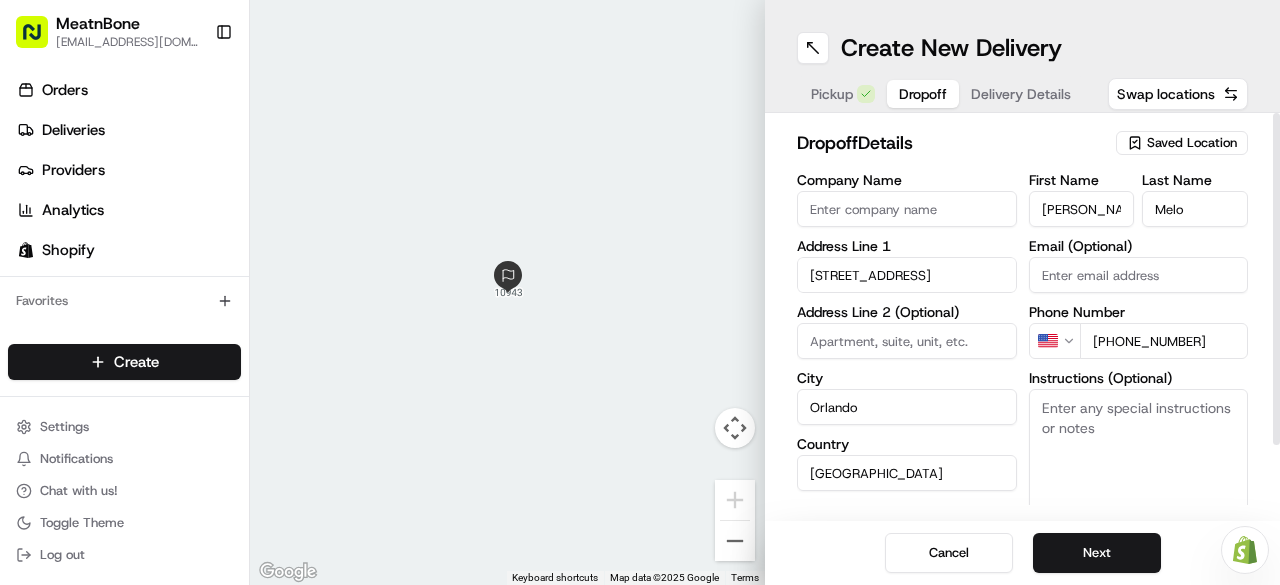 click on "Company Name Address Line 1 10943 Mobberley Circle Address Line 2 (Optional) [GEOGRAPHIC_DATA] Country [GEOGRAPHIC_DATA] [US_STATE] Zip Code 32832 Save this Location" at bounding box center (907, 383) 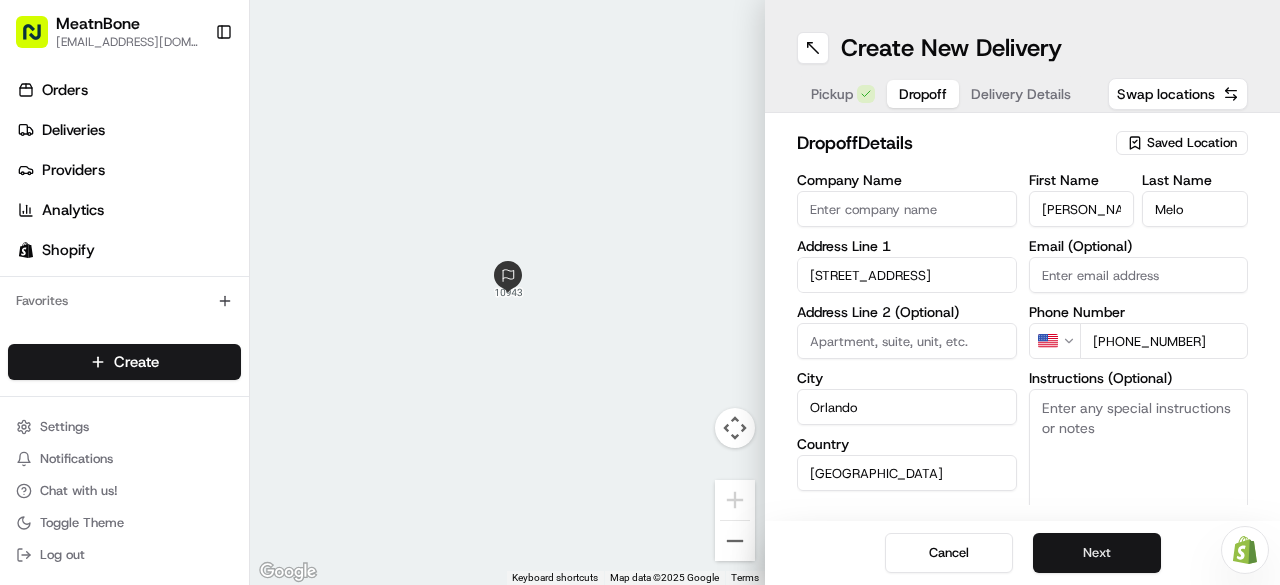 click on "Next" at bounding box center (1097, 553) 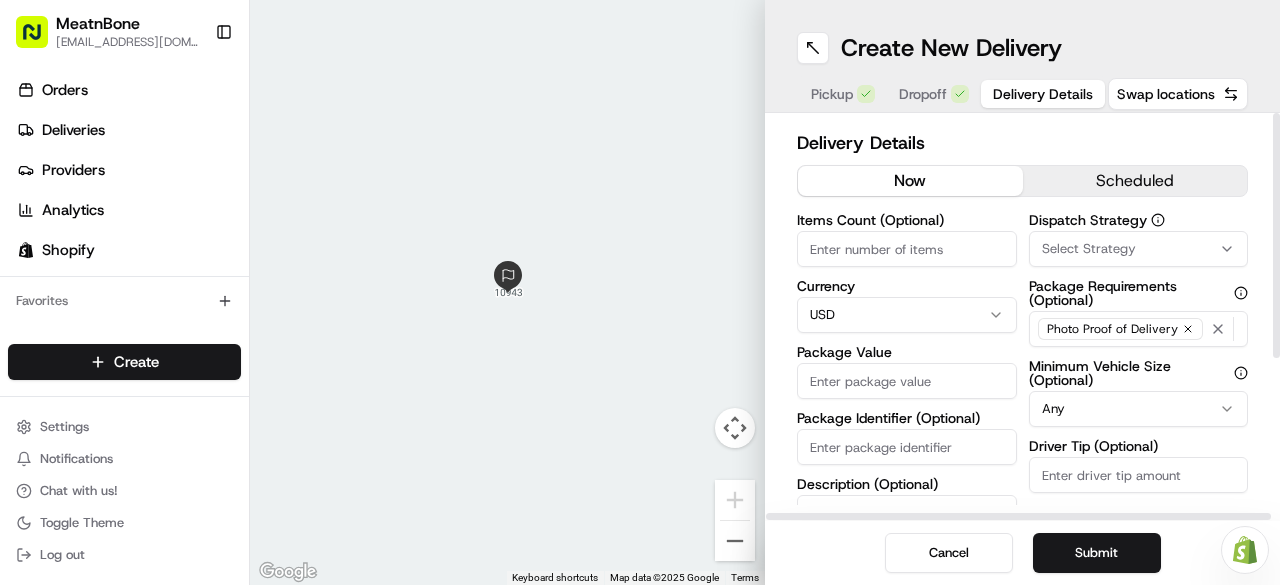 click on "Items Count (Optional)" at bounding box center [907, 249] 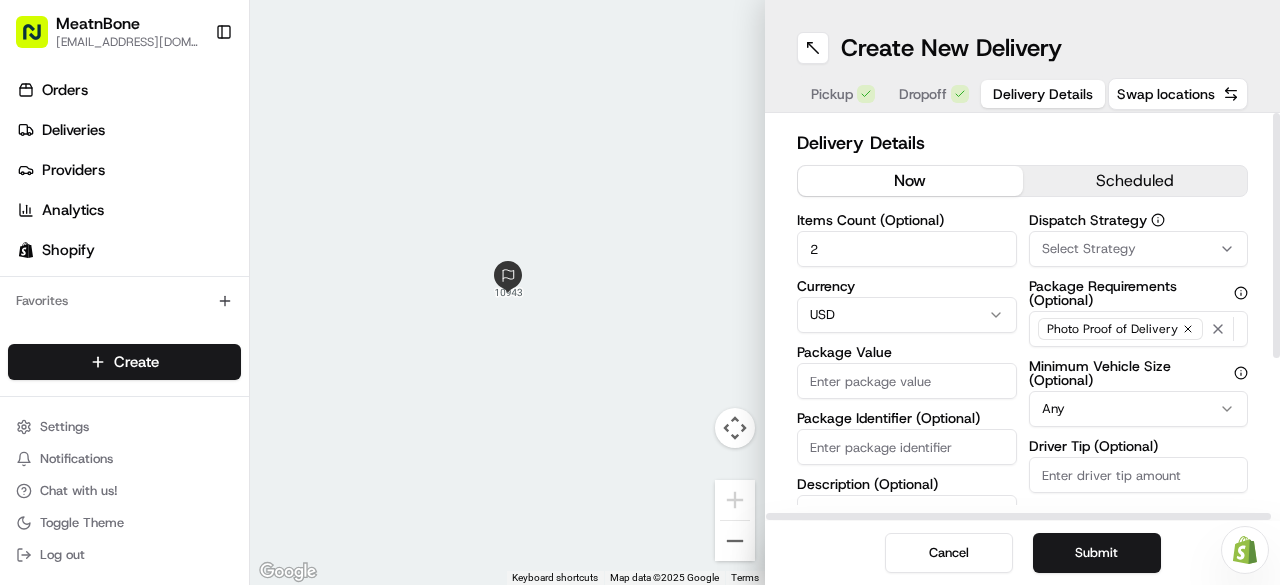type on "2" 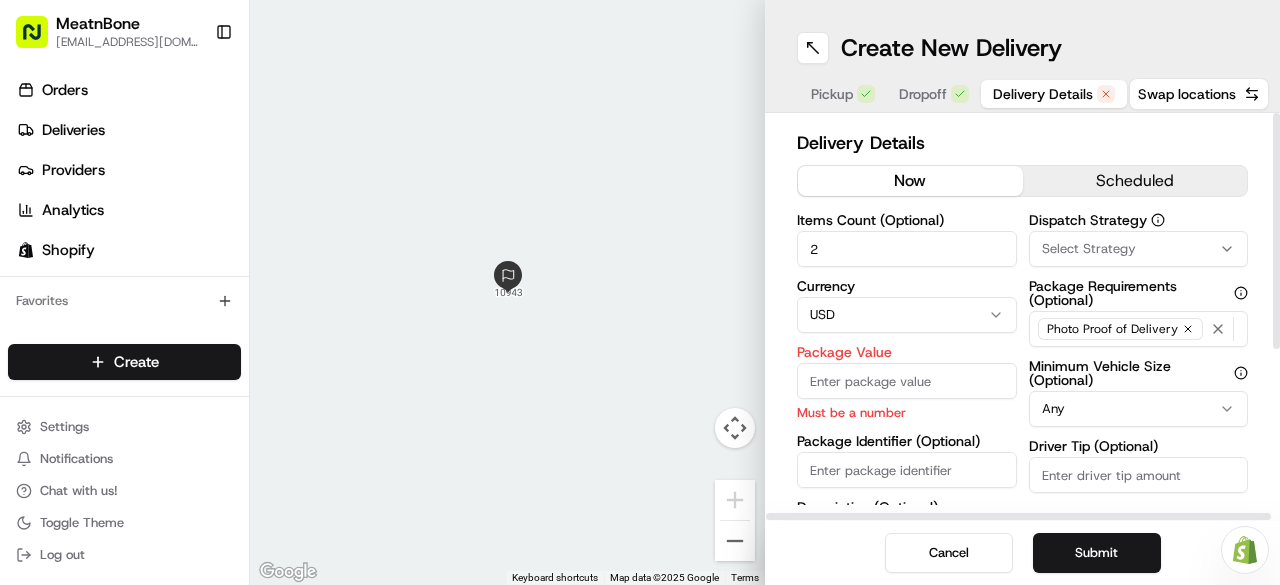 click on "Package Value" at bounding box center (907, 381) 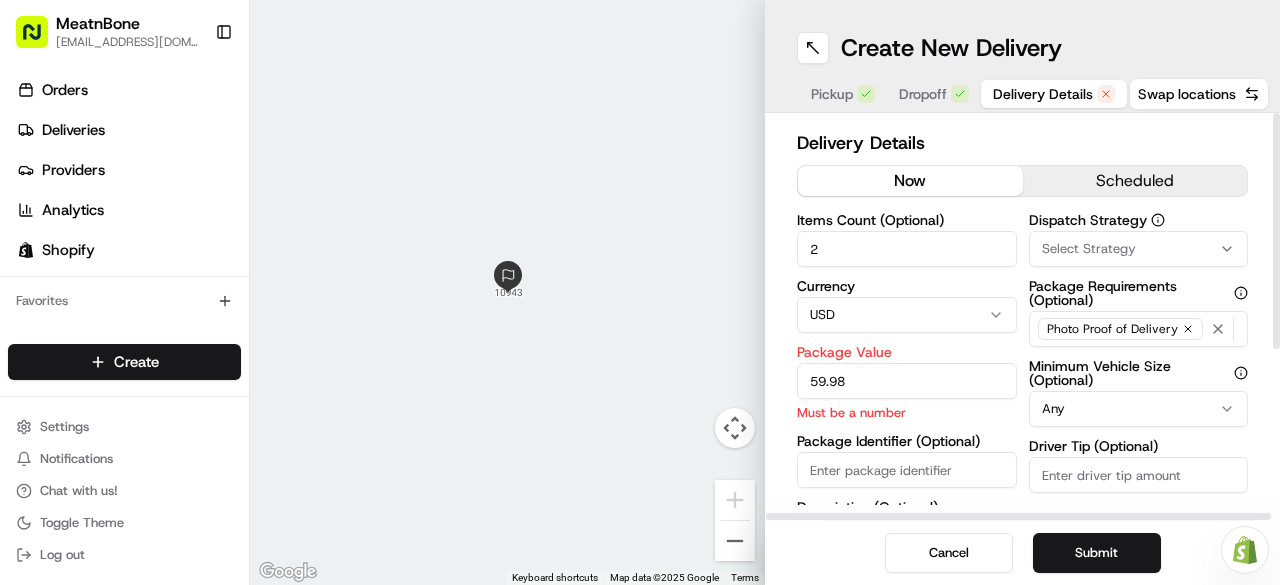 type on "59.98" 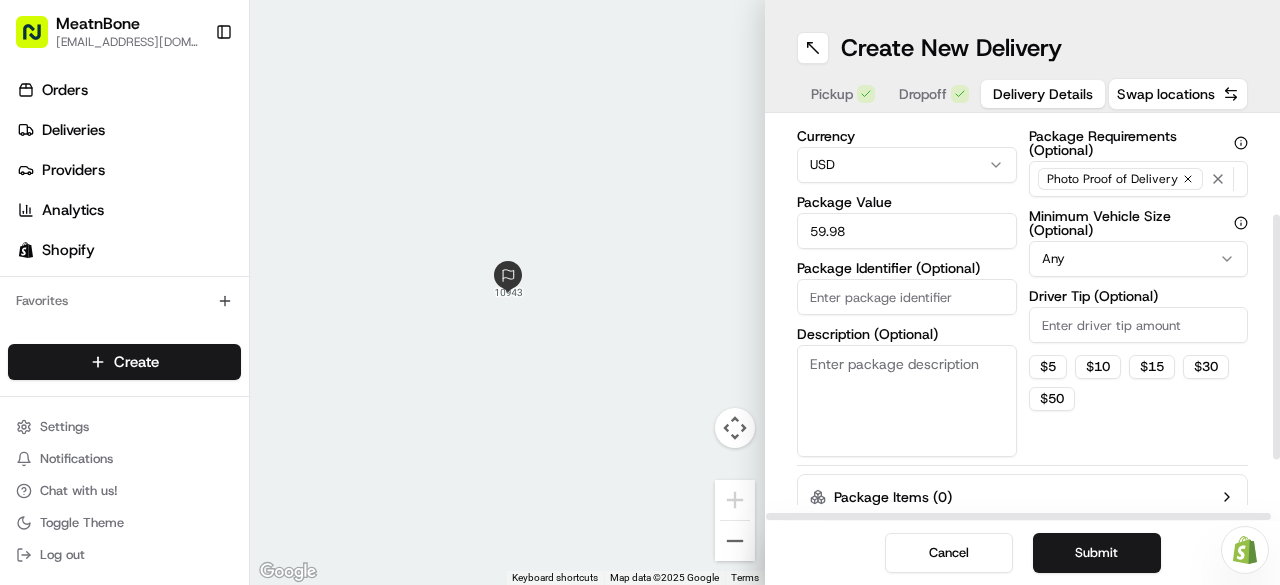 scroll, scrollTop: 156, scrollLeft: 0, axis: vertical 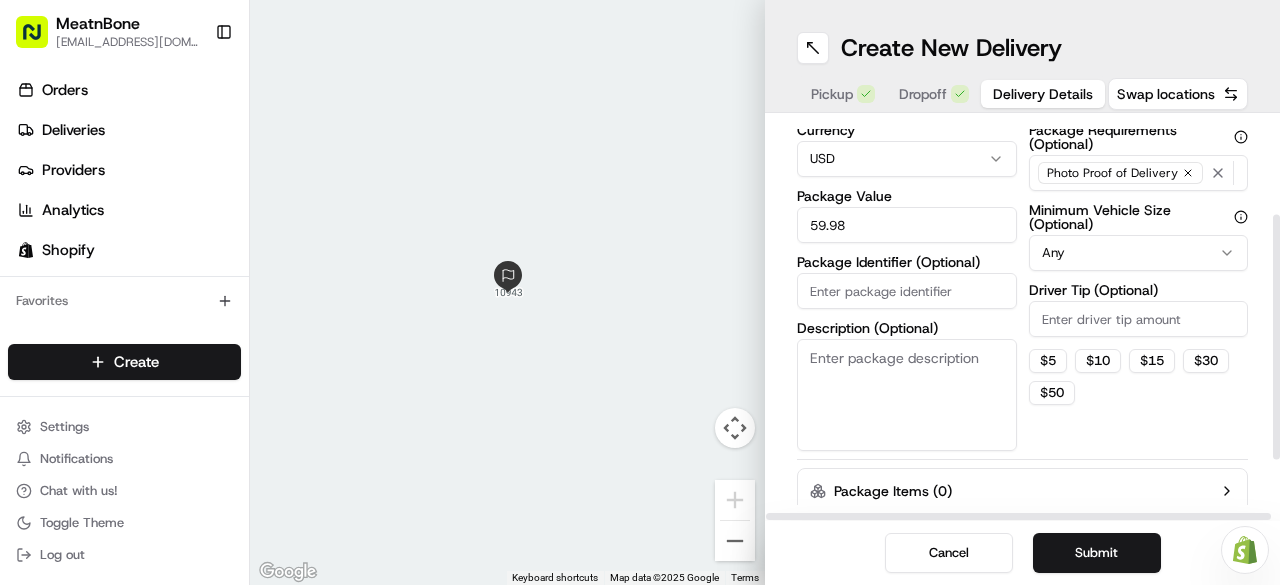 drag, startPoint x: 1276, startPoint y: 309, endPoint x: 1273, endPoint y: 411, distance: 102.044106 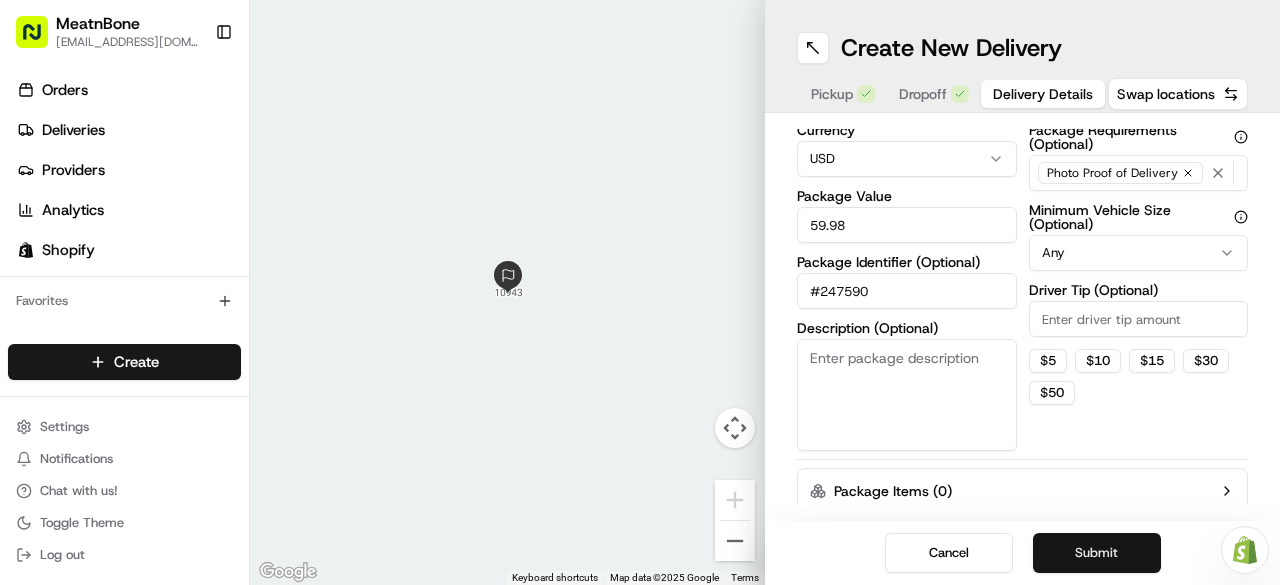 type on "#247590" 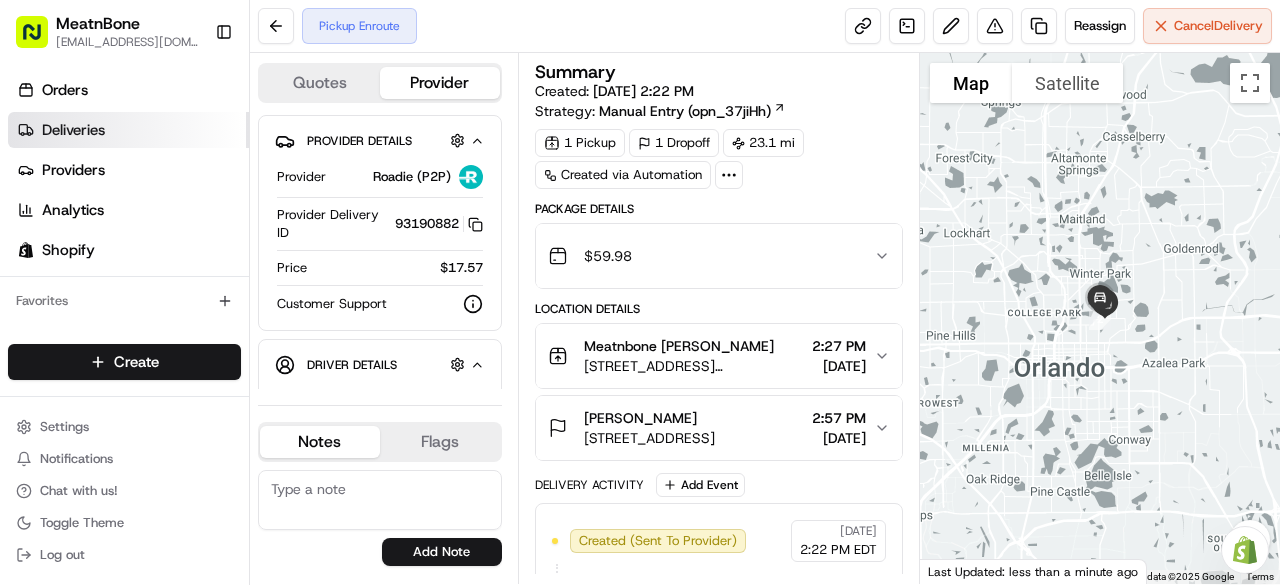 click on "Deliveries" at bounding box center (73, 130) 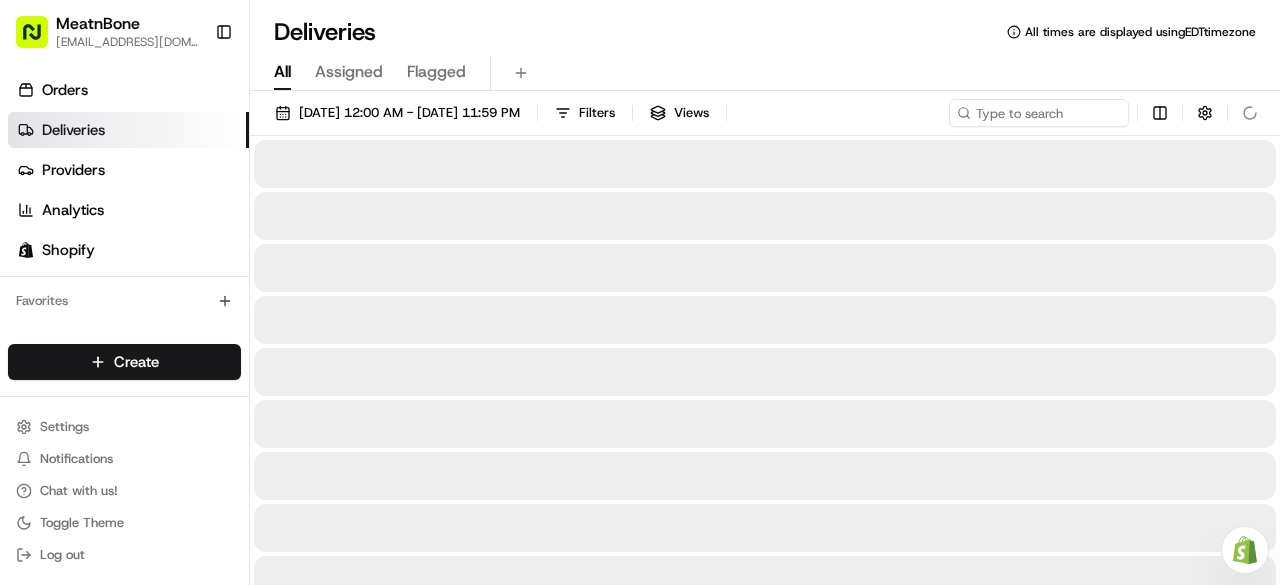 click on "Deliveries" at bounding box center [73, 130] 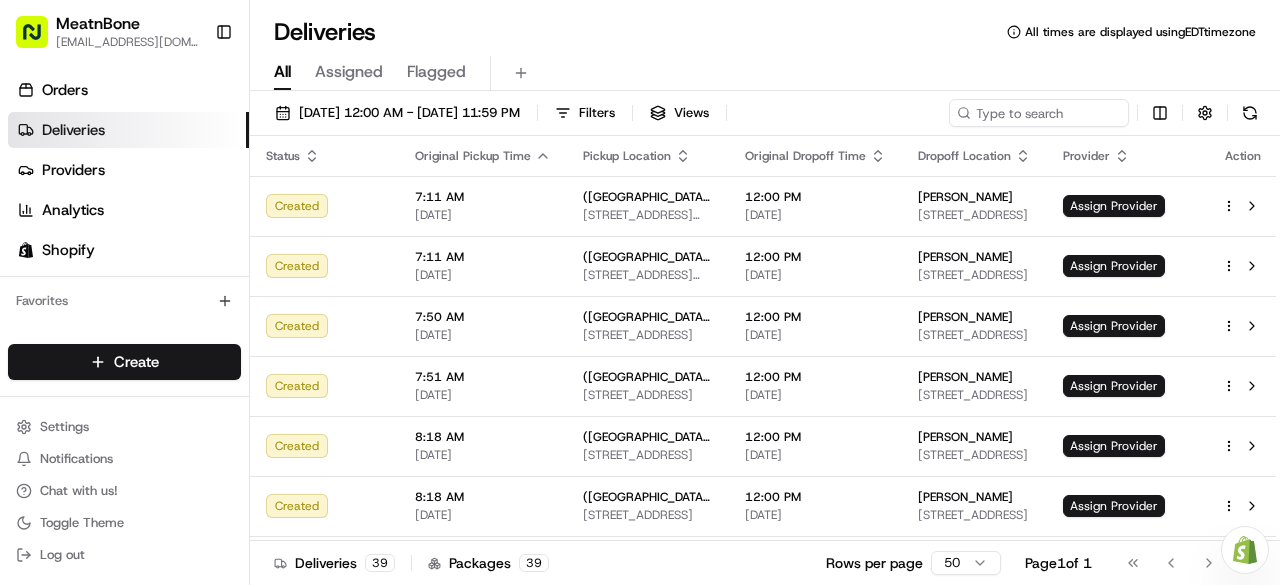 click on "Deliveries" at bounding box center (73, 130) 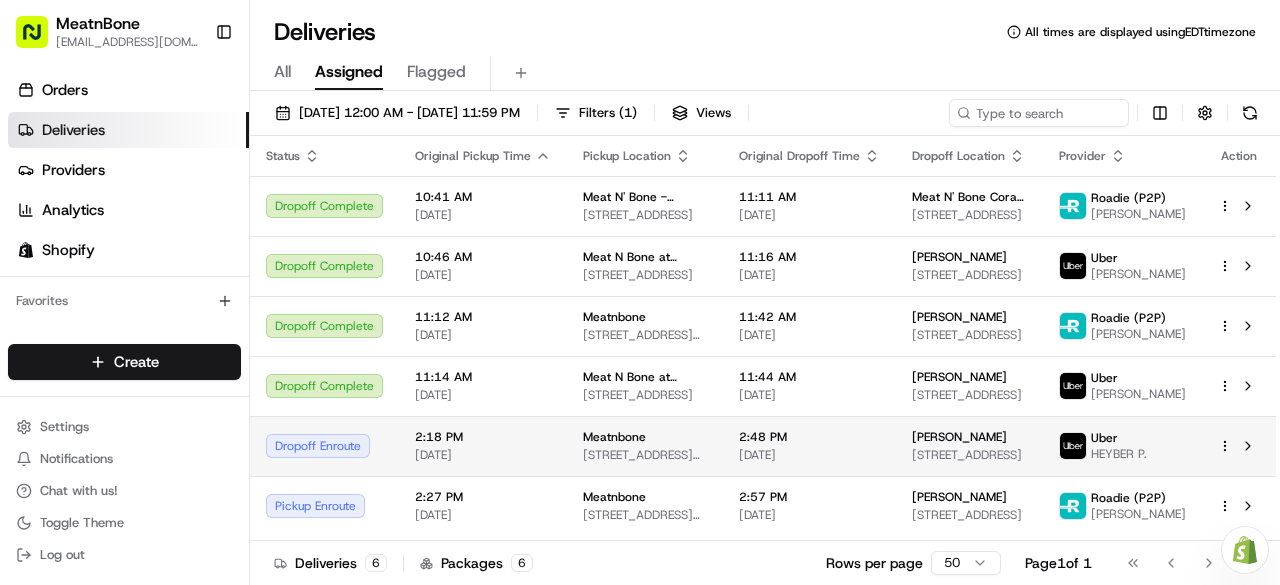click on "[PERSON_NAME] [STREET_ADDRESS][PERSON_NAME]" at bounding box center (969, 446) 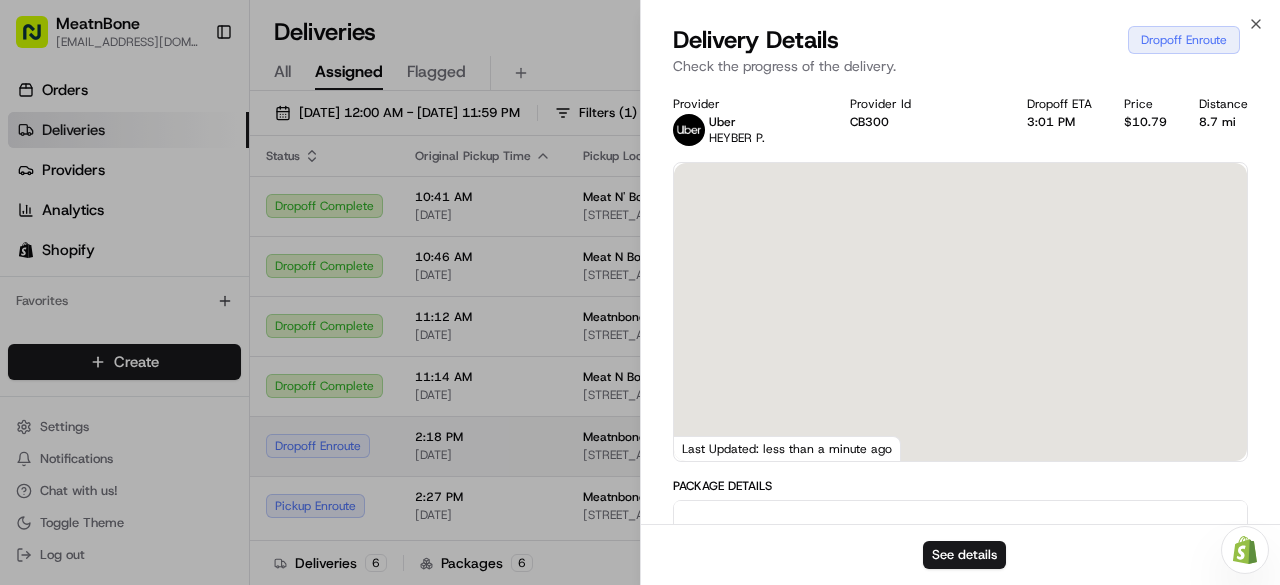 click at bounding box center (640, 292) 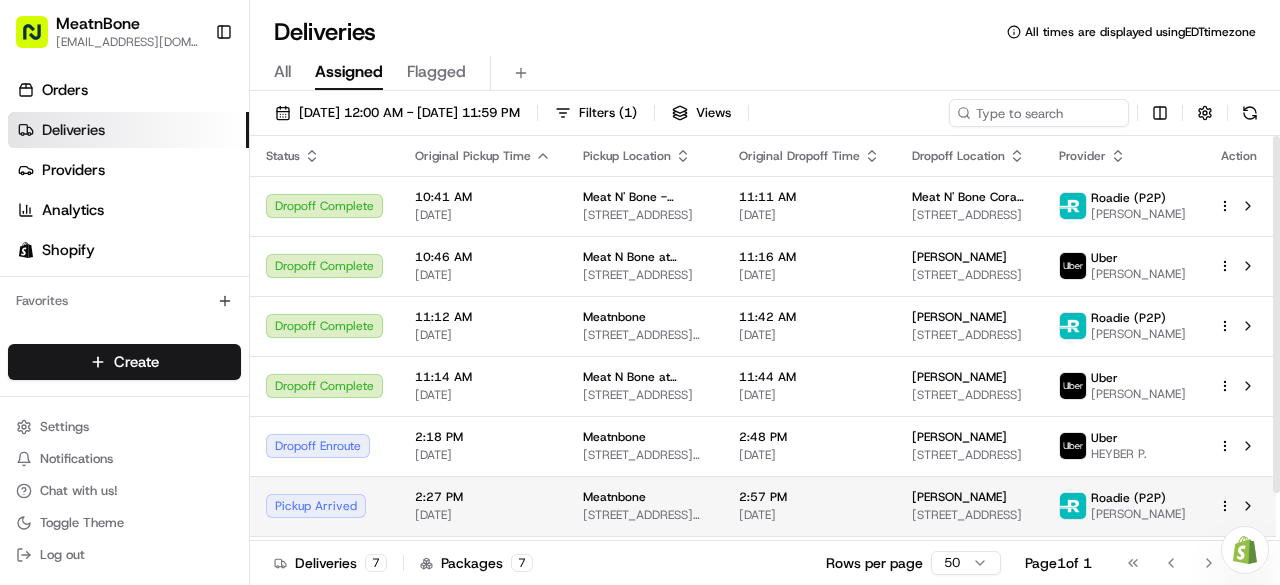 click on "Meatnbone [STREET_ADDRESS][PERSON_NAME]" at bounding box center [645, 506] 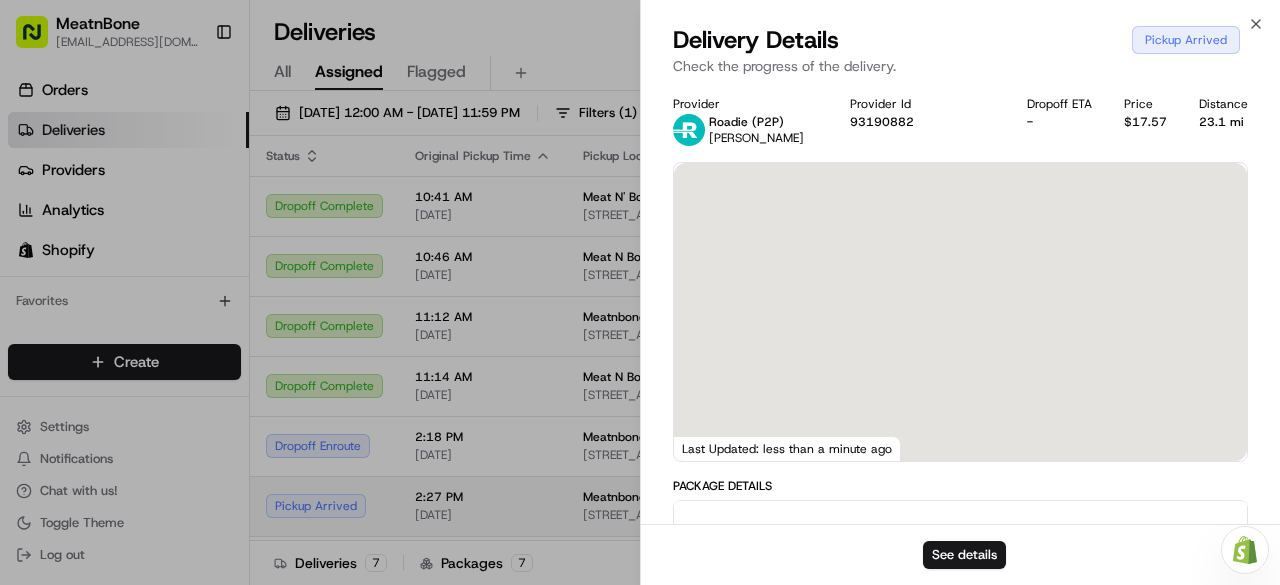 click at bounding box center (640, 292) 